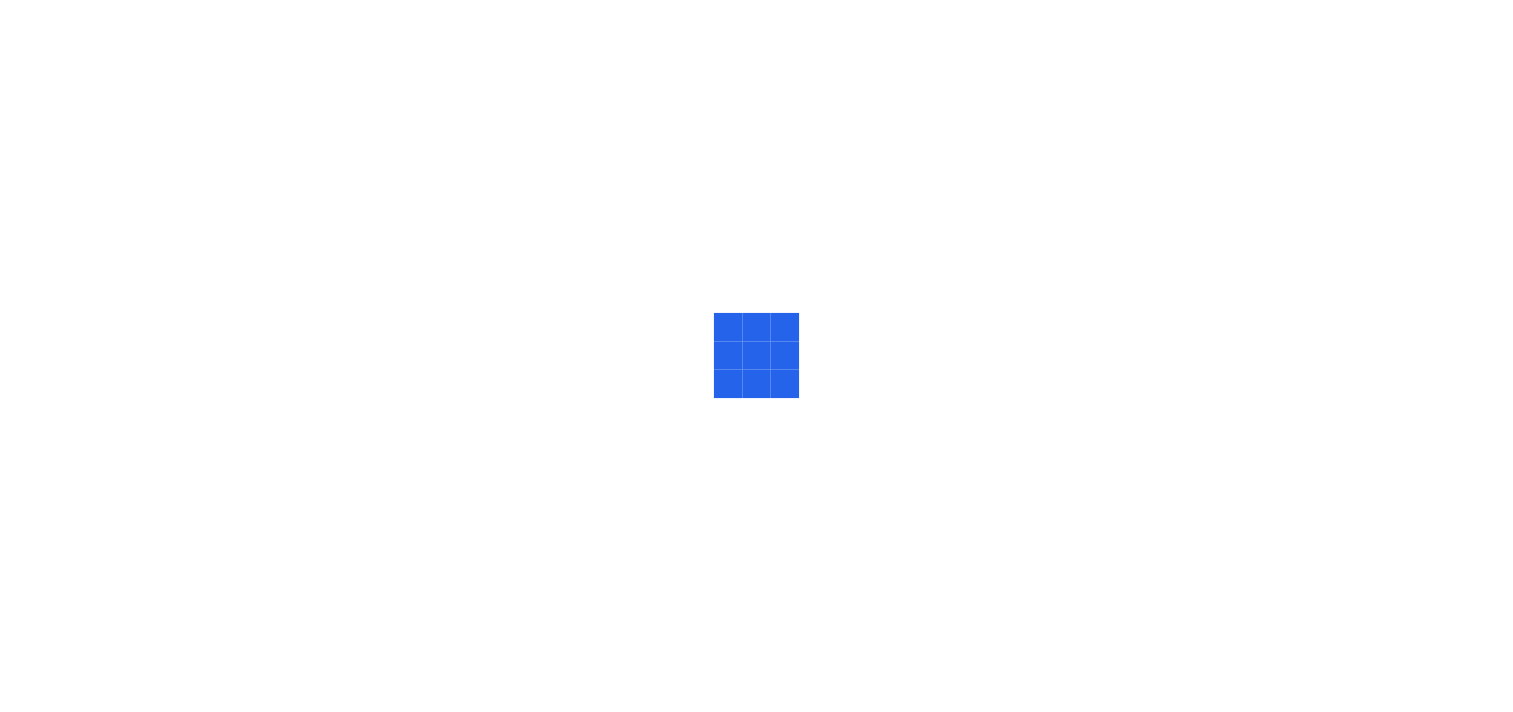 scroll, scrollTop: 0, scrollLeft: 0, axis: both 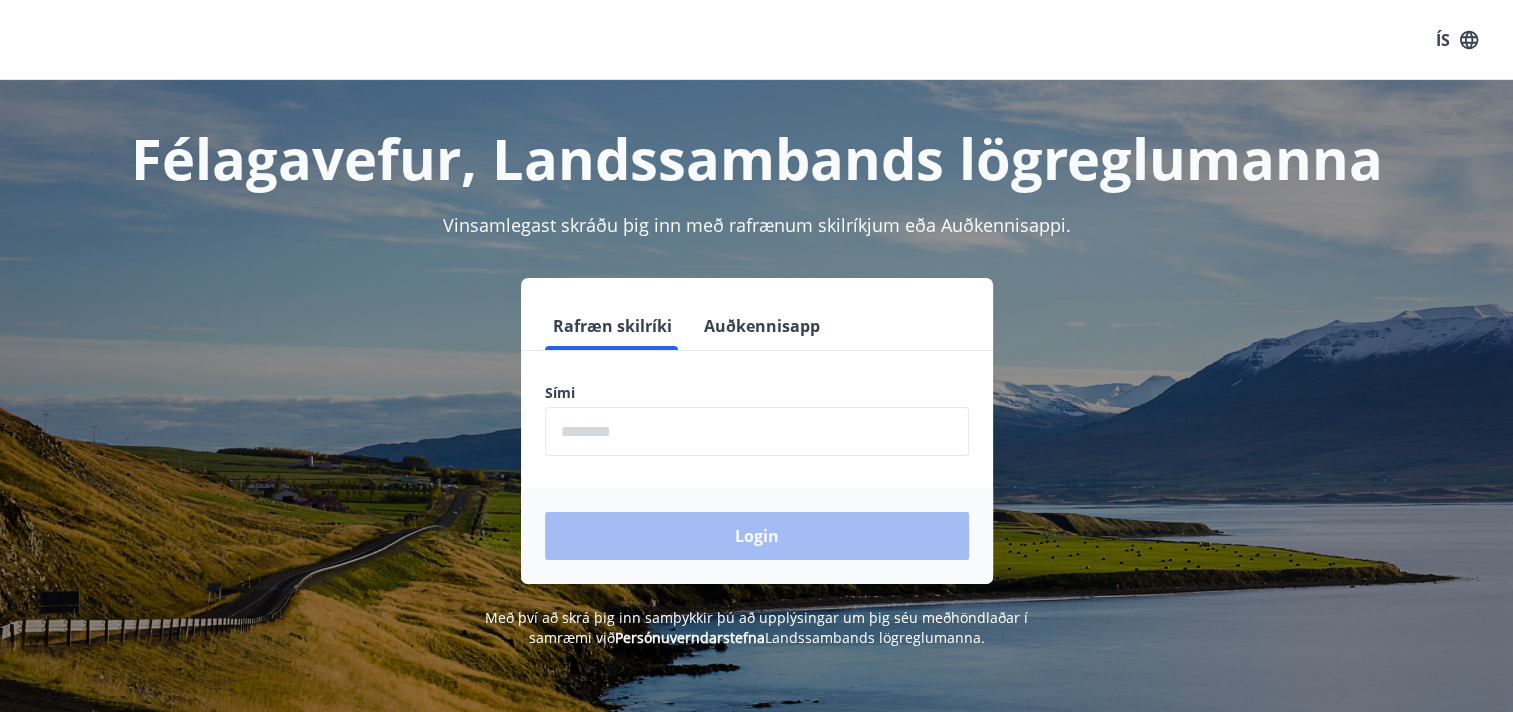 click at bounding box center (757, 431) 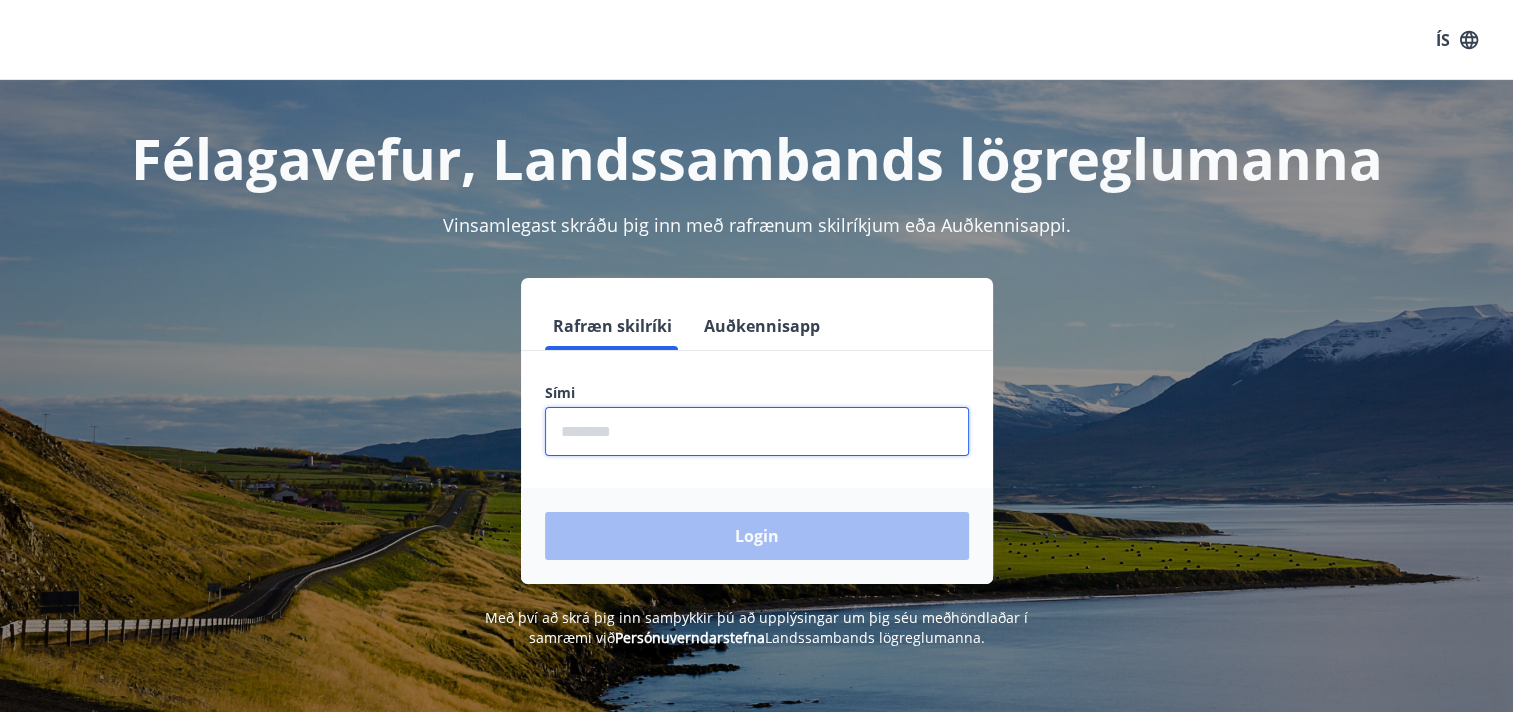 type on "********" 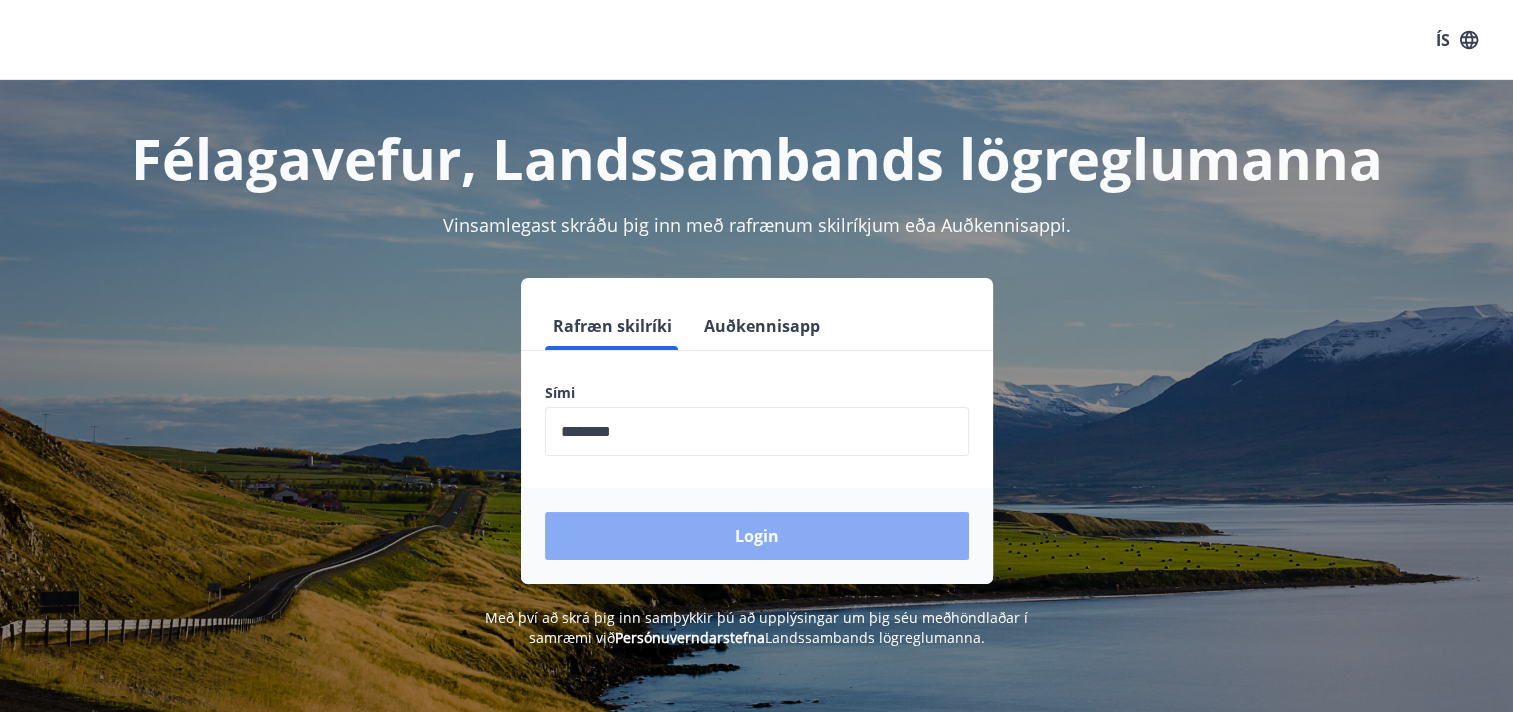 click on "Login" at bounding box center (757, 536) 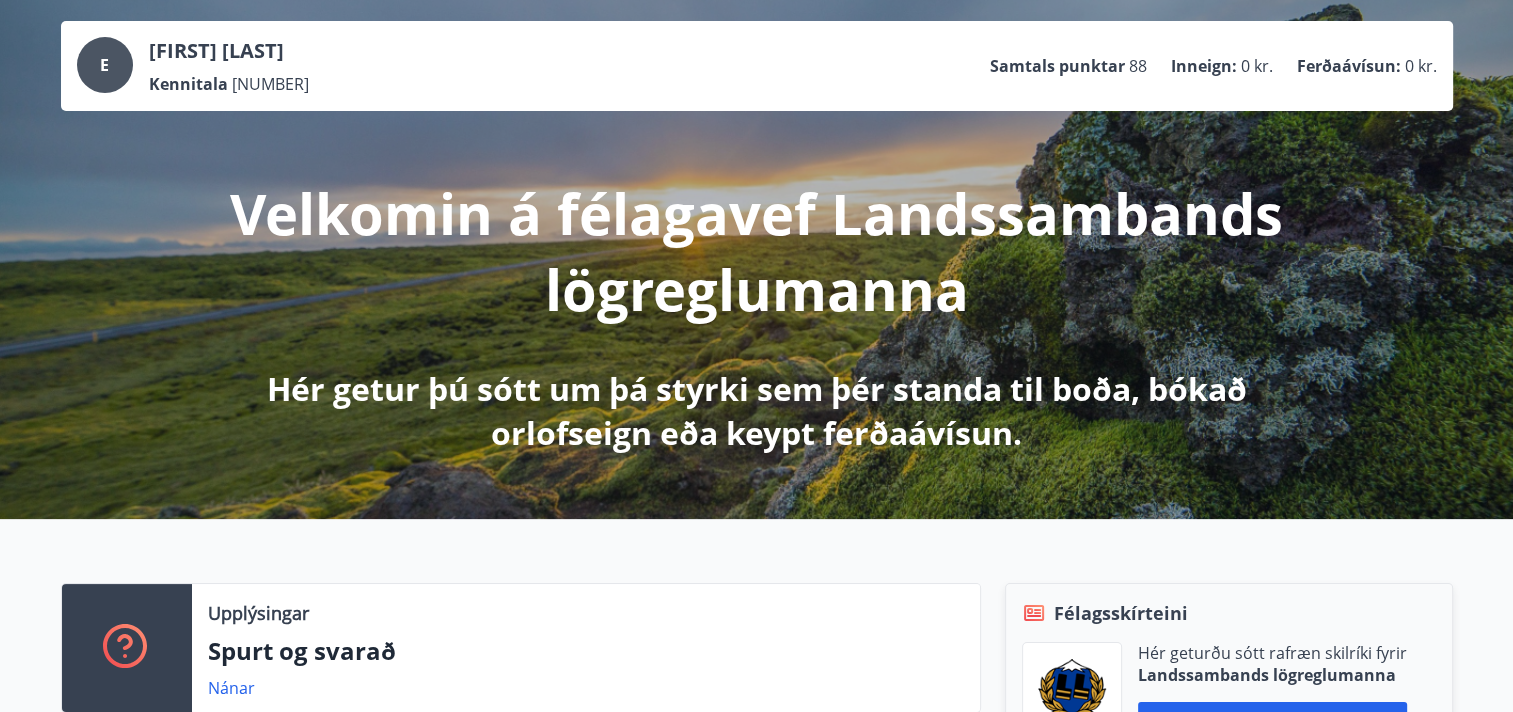 scroll, scrollTop: 0, scrollLeft: 0, axis: both 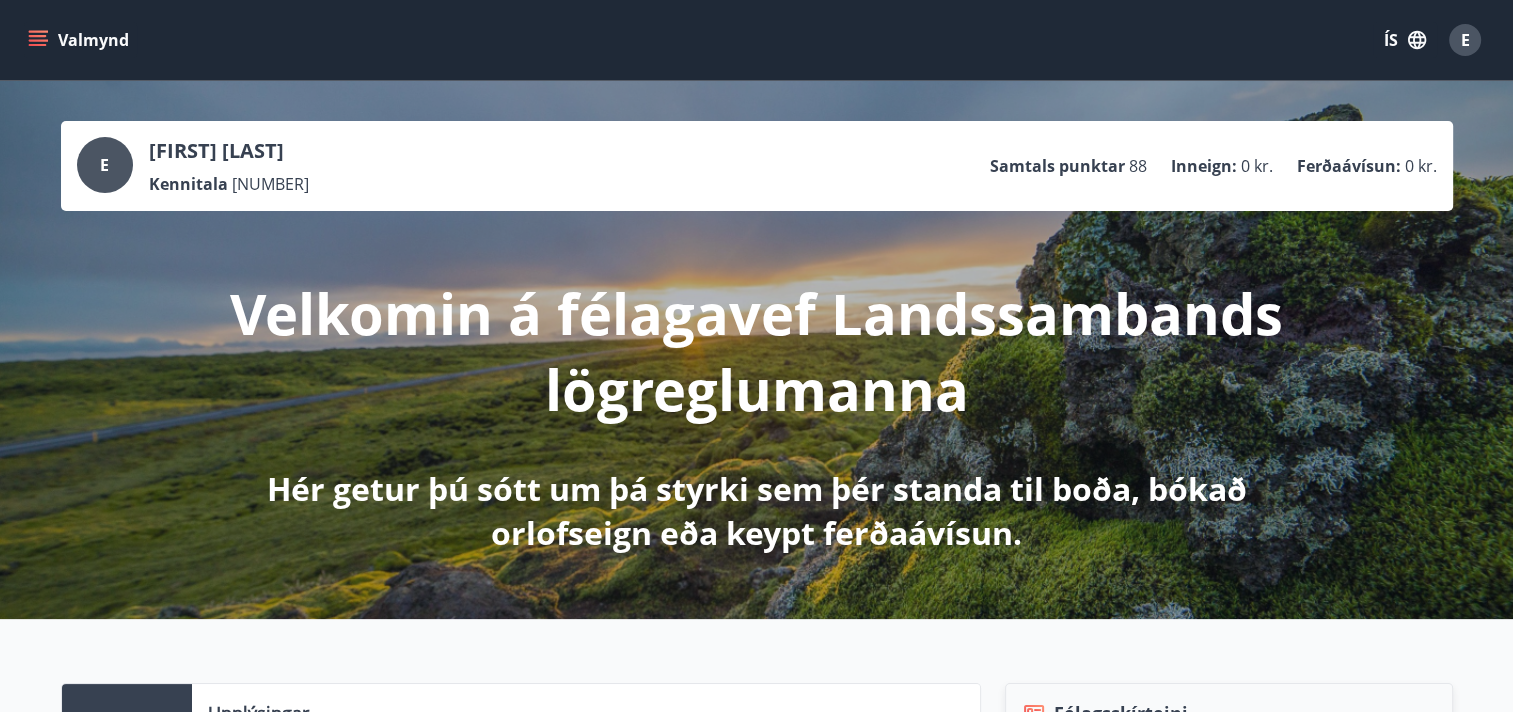 click at bounding box center [38, 40] 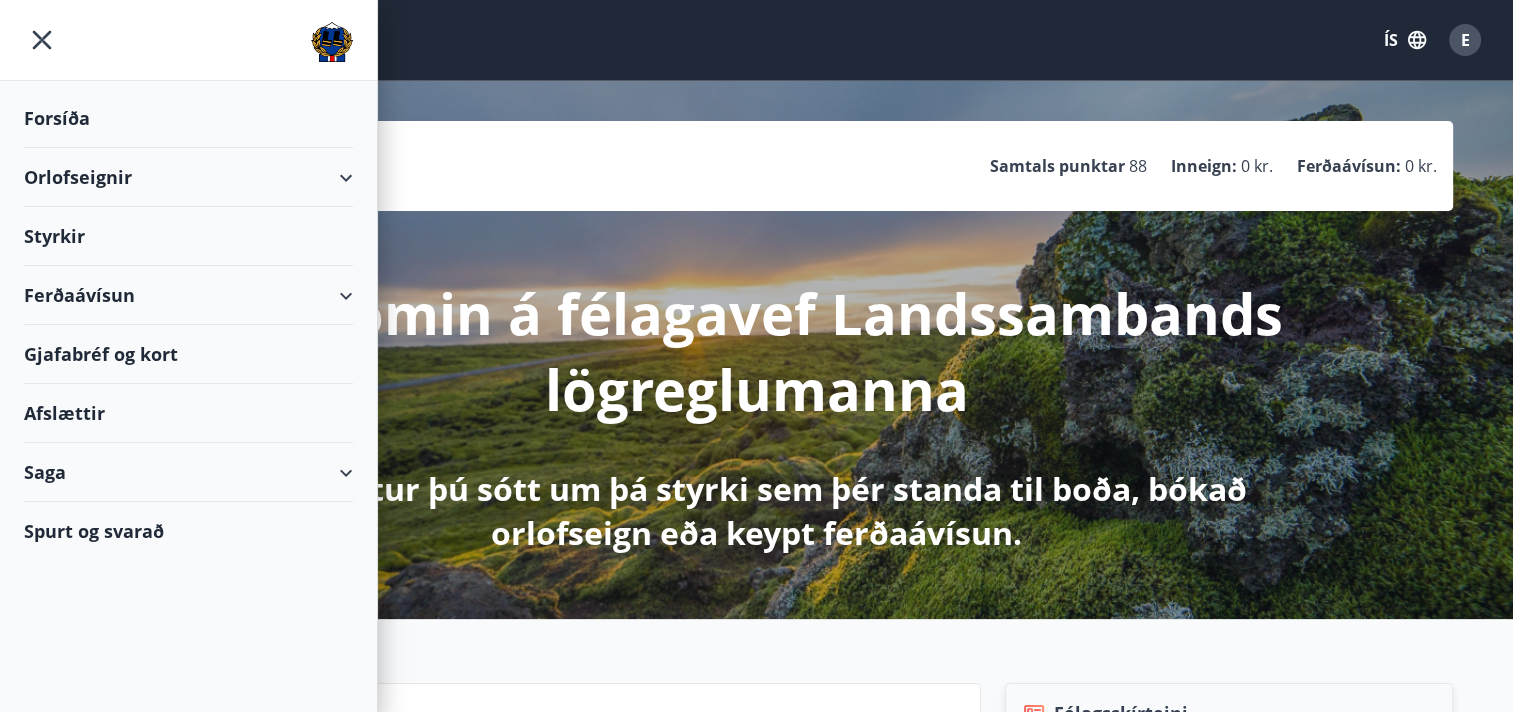 click on "Orlofseignir" at bounding box center [188, 177] 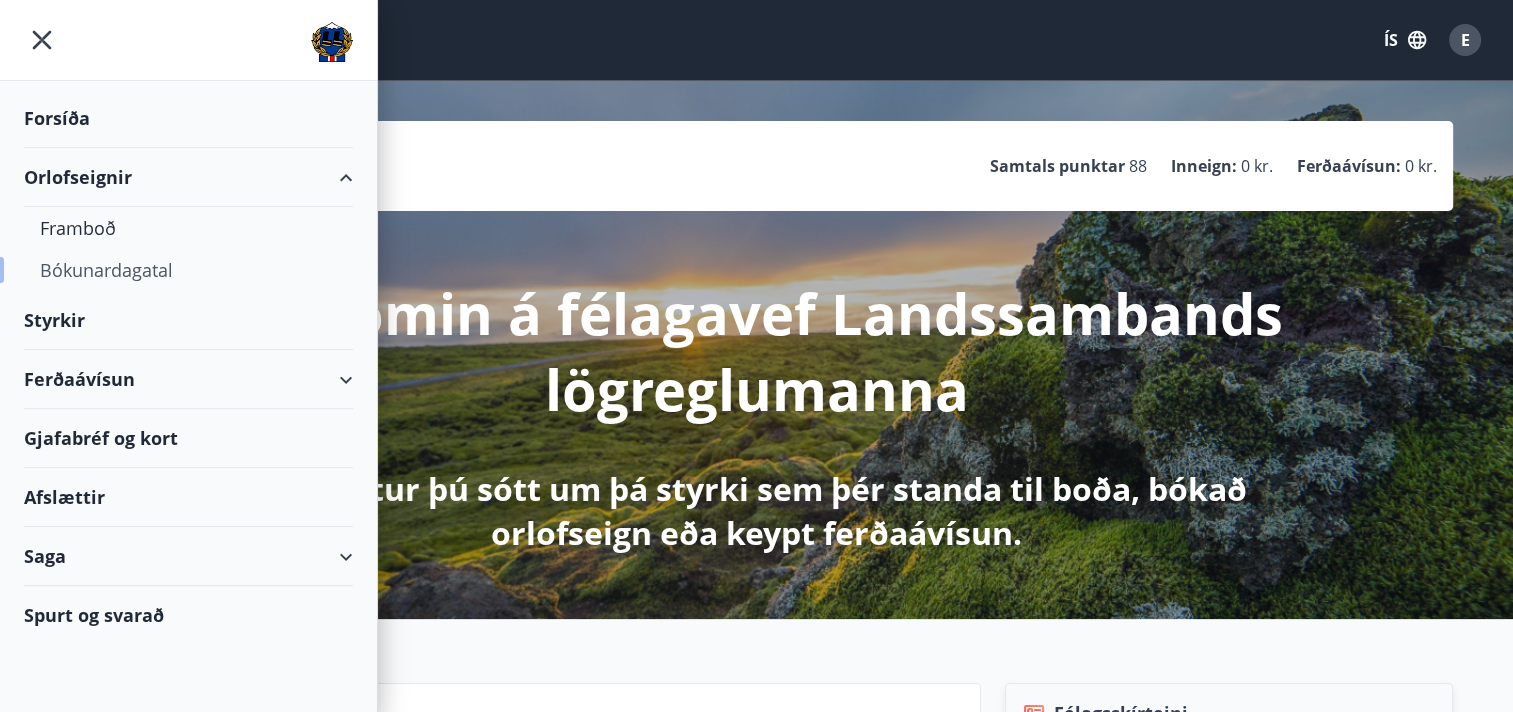 click on "Bókunardagatal" at bounding box center (188, 270) 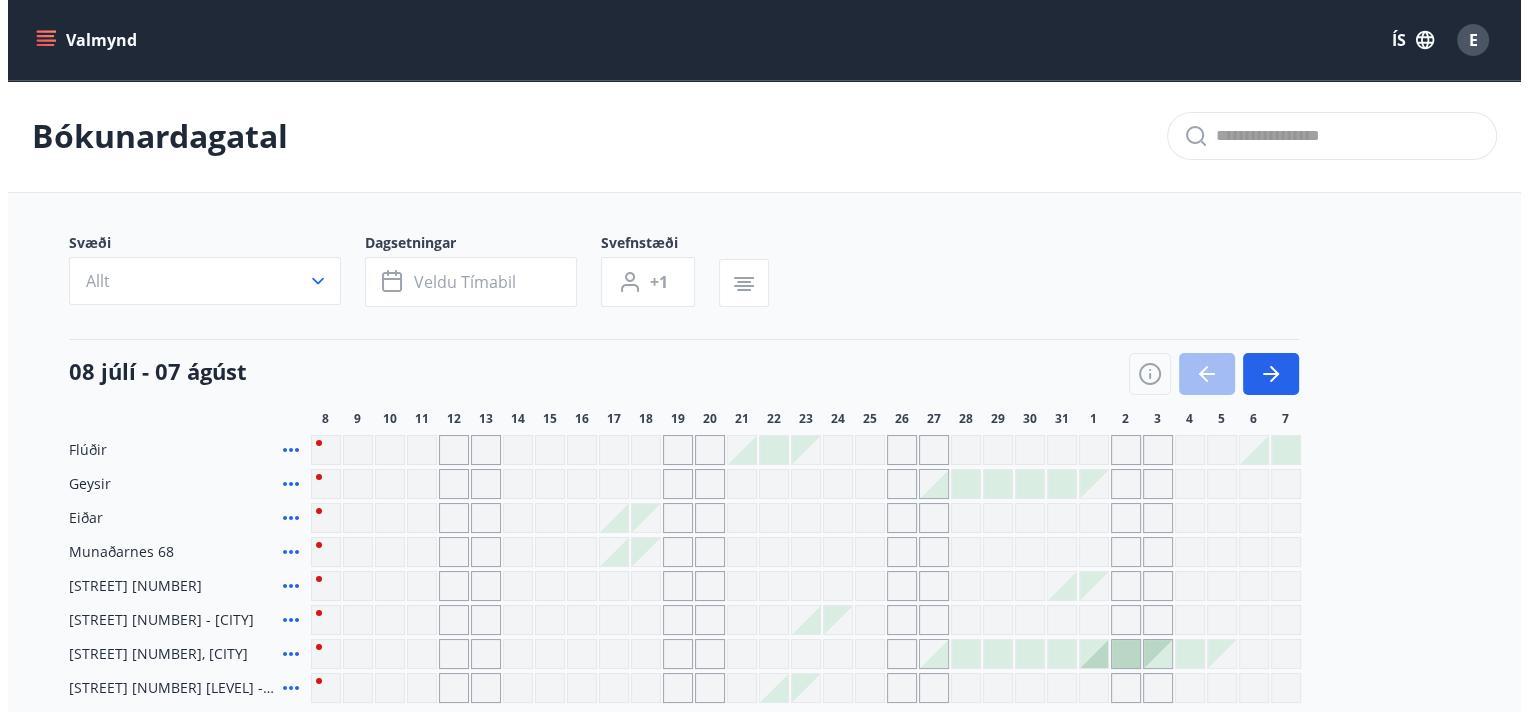 scroll, scrollTop: 166, scrollLeft: 0, axis: vertical 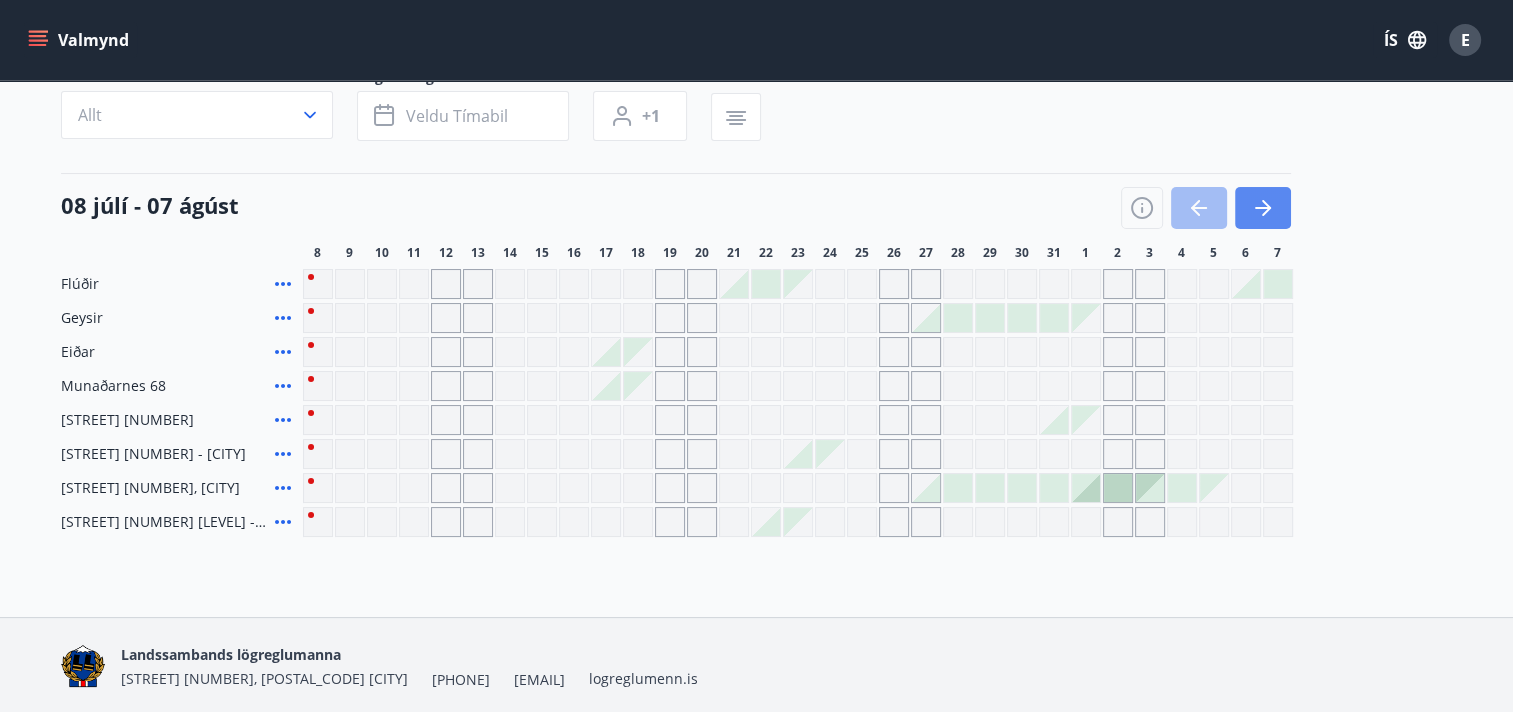 click at bounding box center [1263, 208] 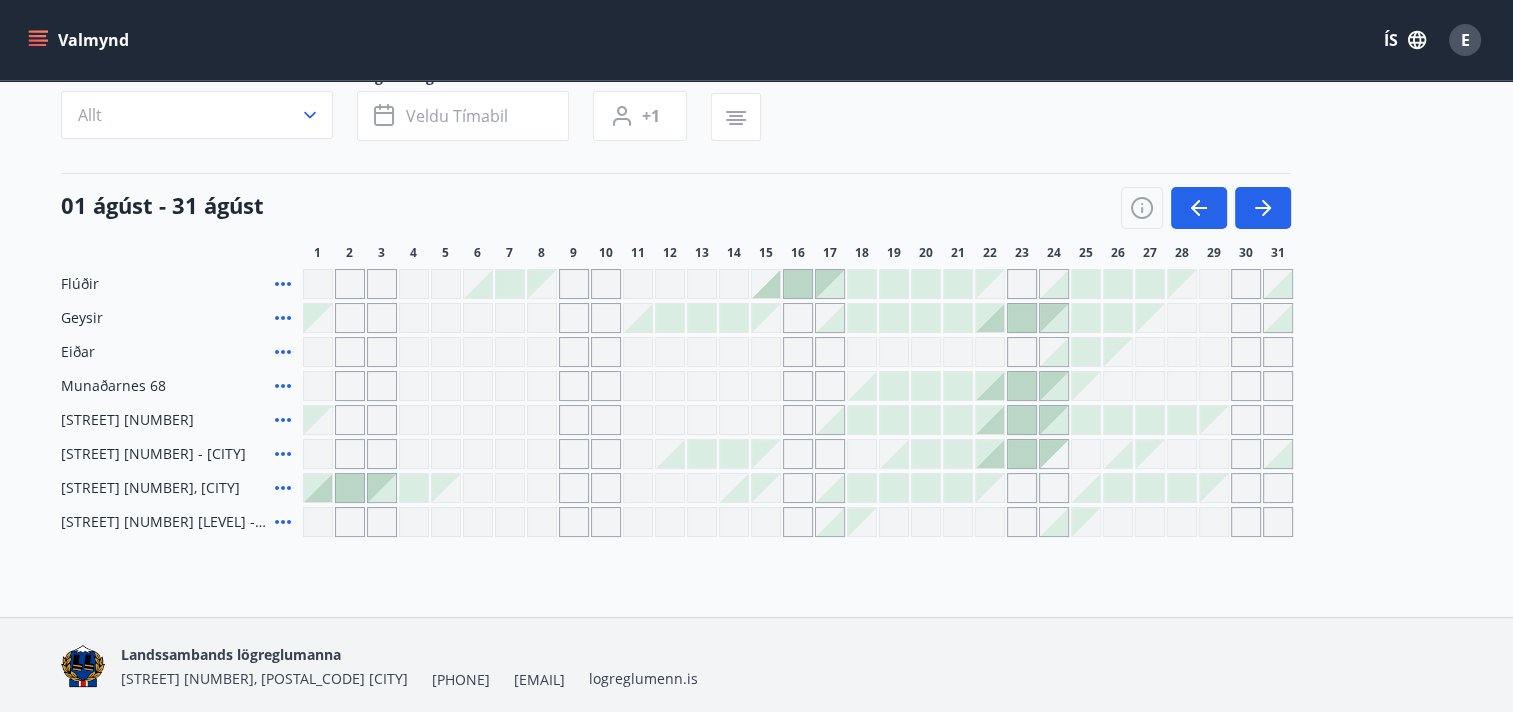 type 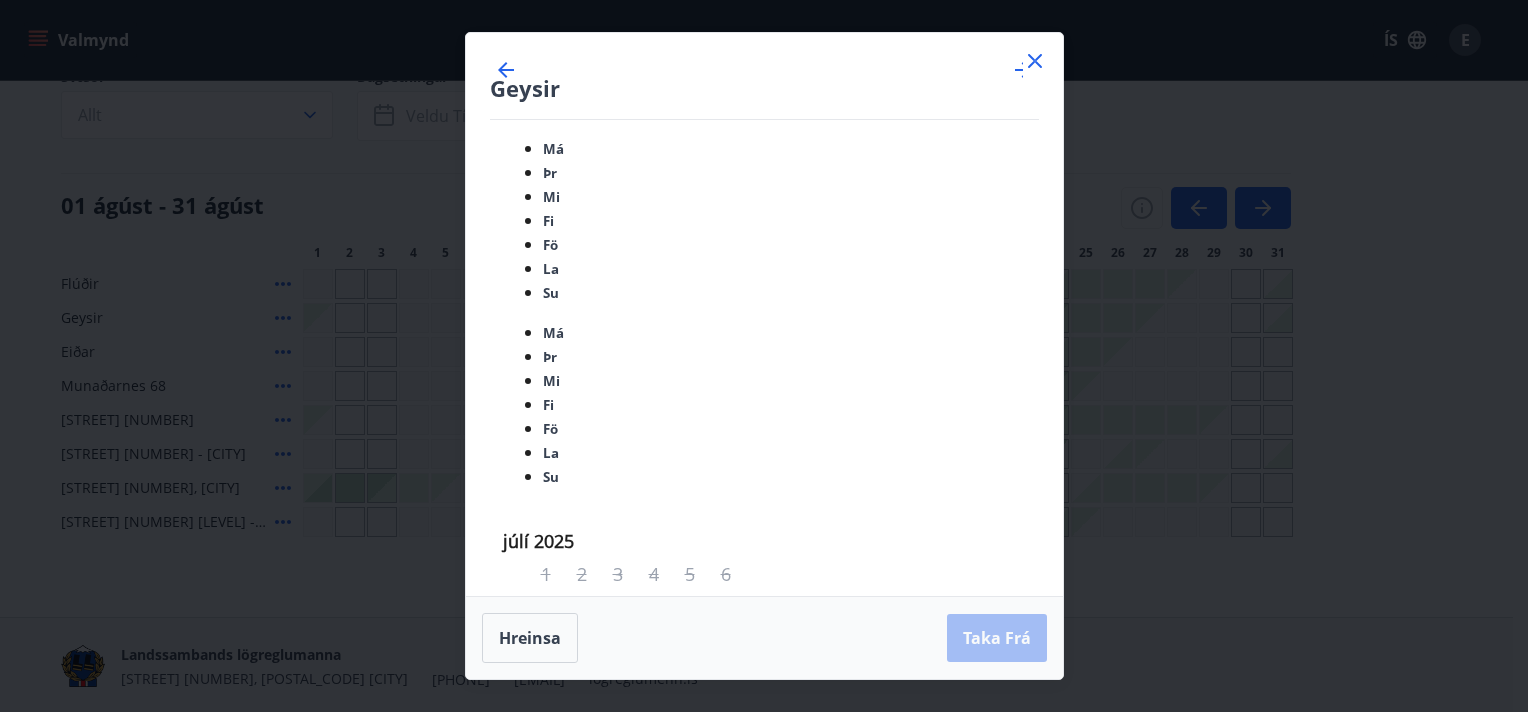 click at bounding box center [1035, 61] 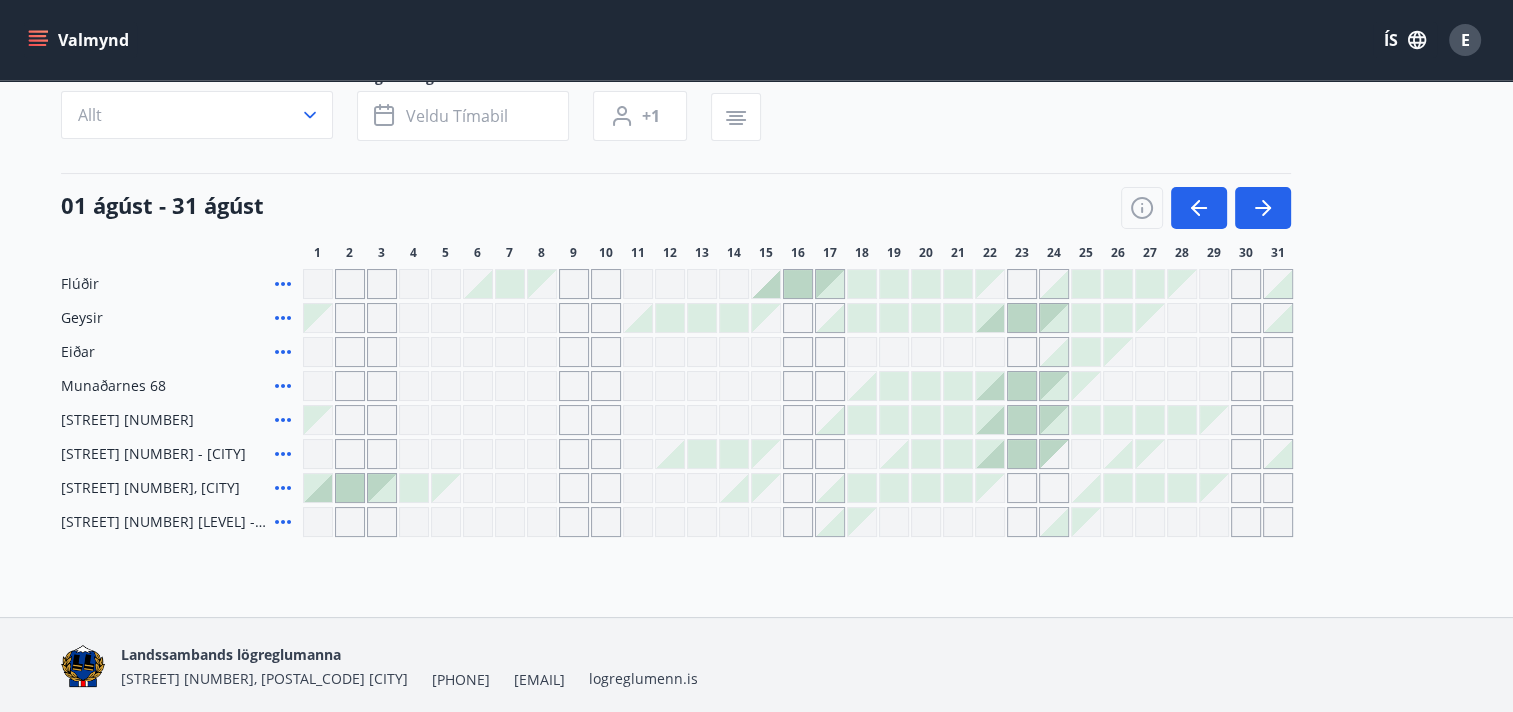 click on "Svæði Allt Dagsetningar Veldu tímabil Svefnstæði +1" at bounding box center [757, 108] 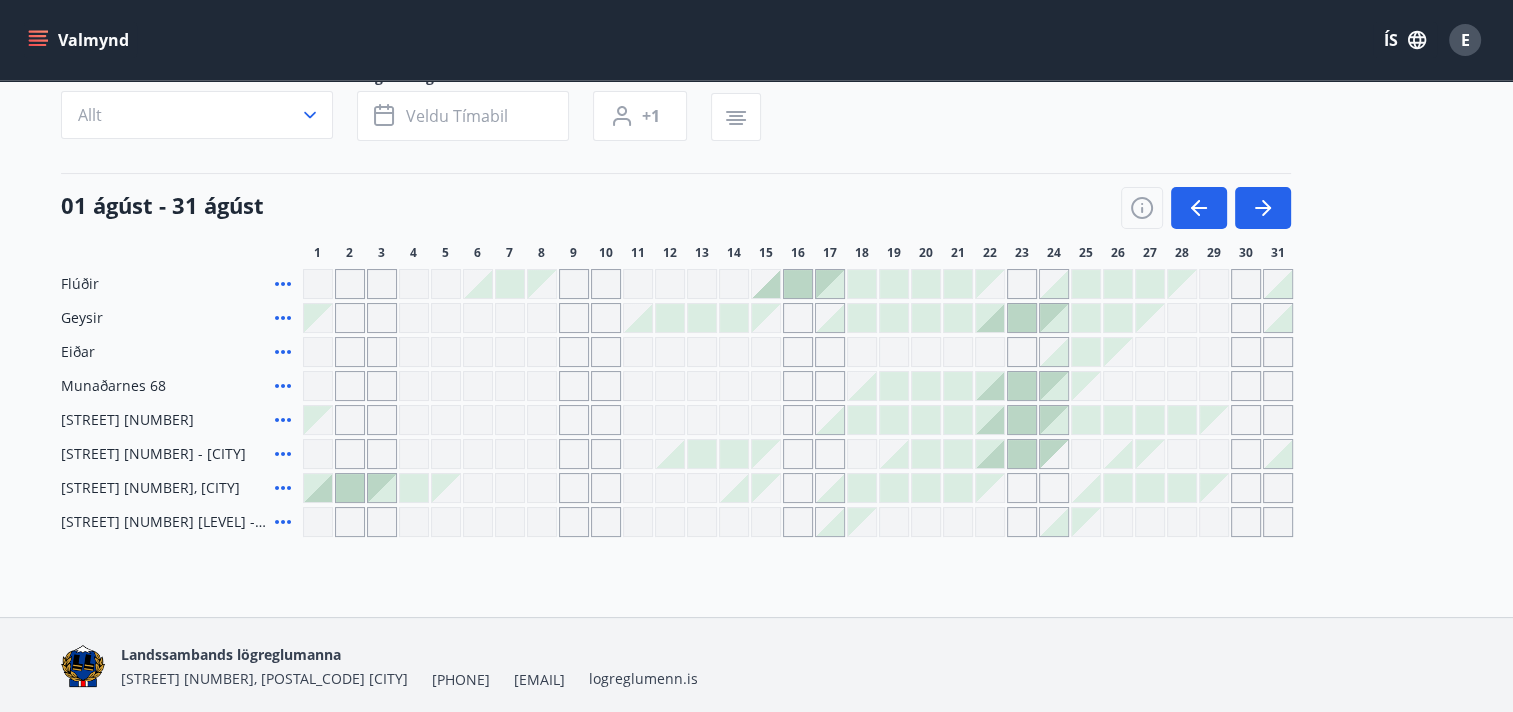 click at bounding box center [510, 284] 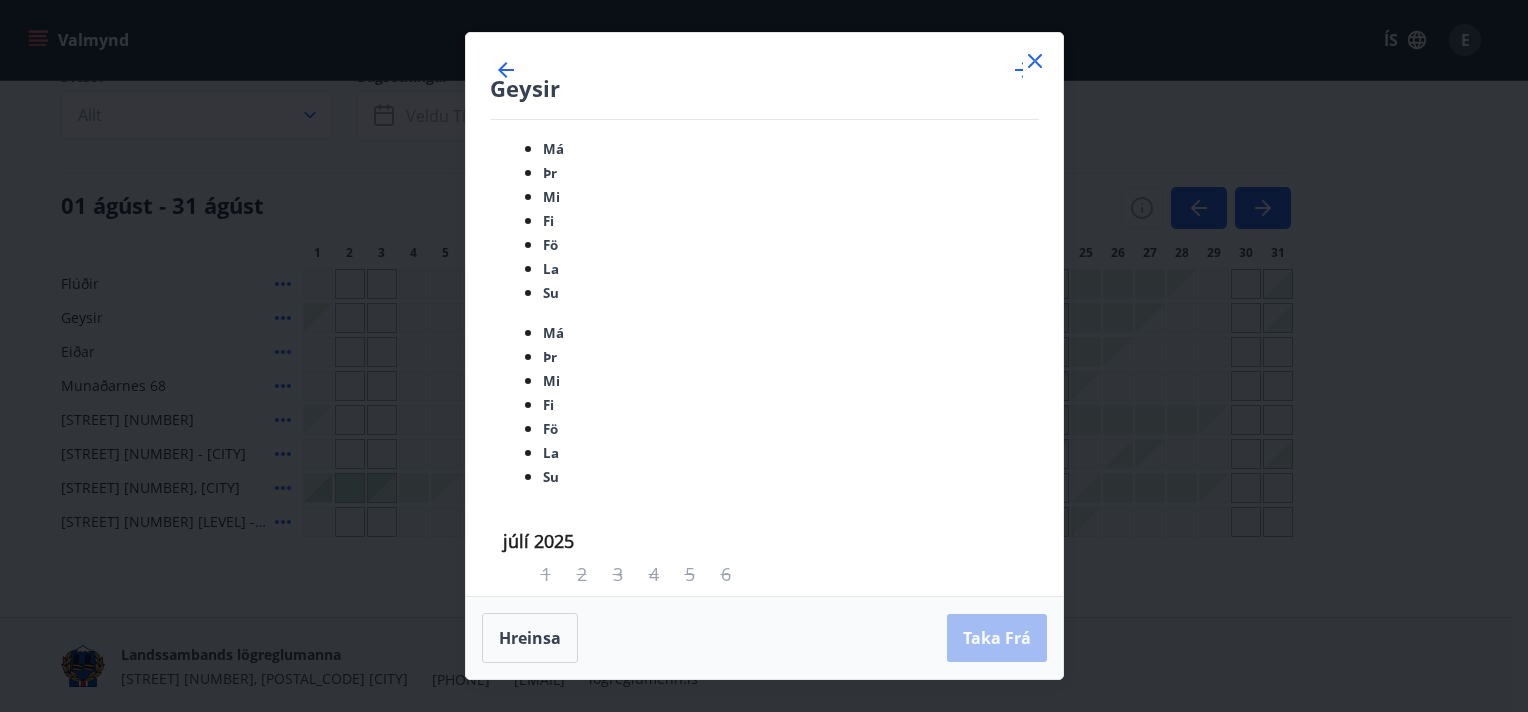 click on "24" at bounding box center (738, 1010) 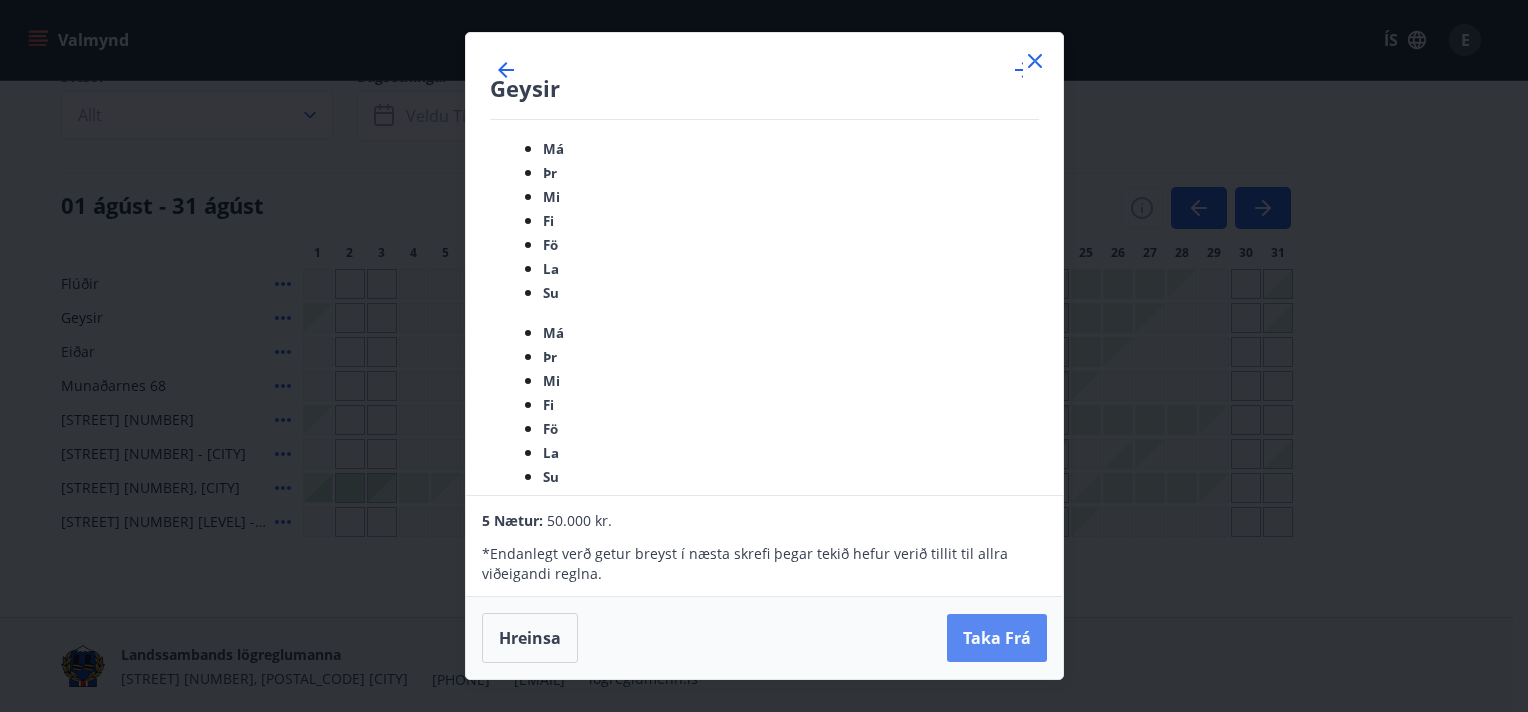 click on "Taka Frá" at bounding box center [997, 638] 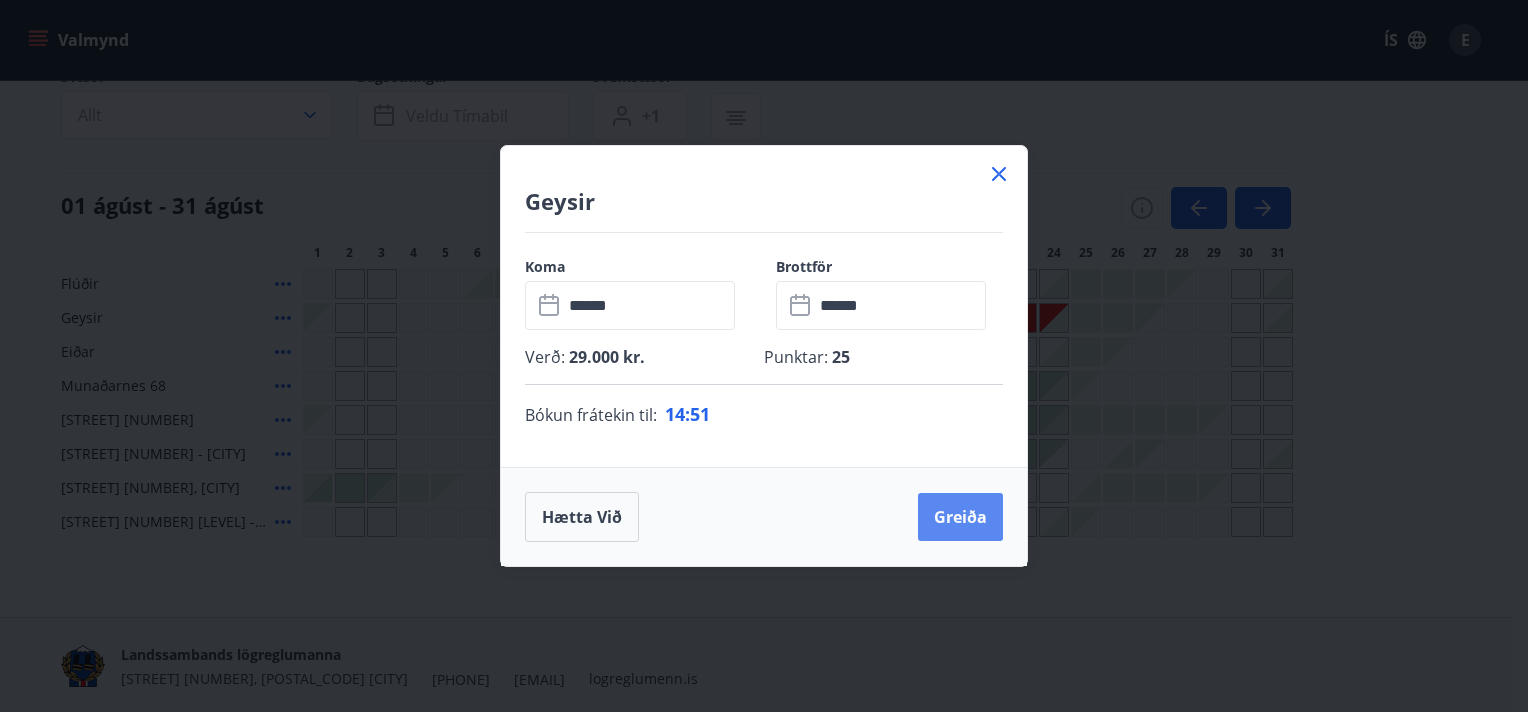 click on "Greiða" at bounding box center (960, 517) 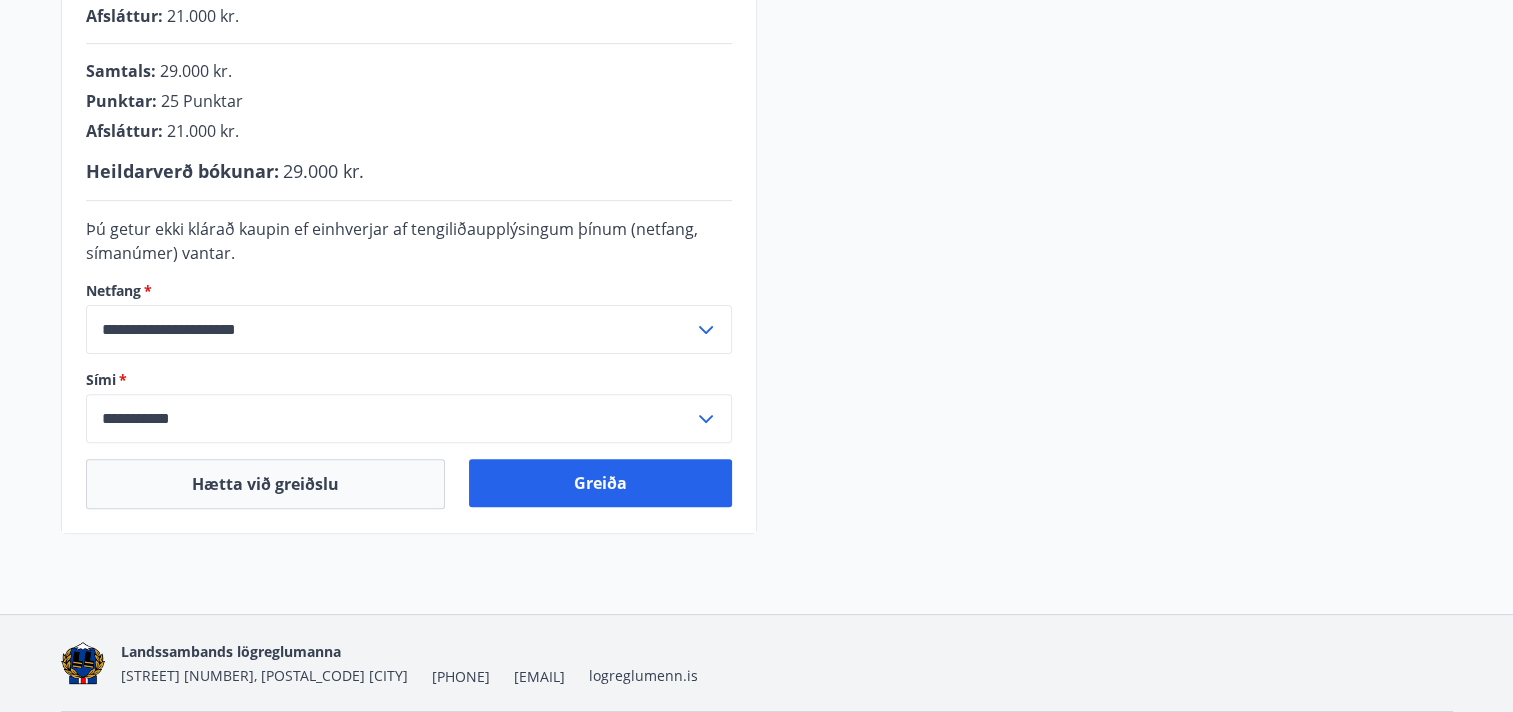 scroll, scrollTop: 580, scrollLeft: 0, axis: vertical 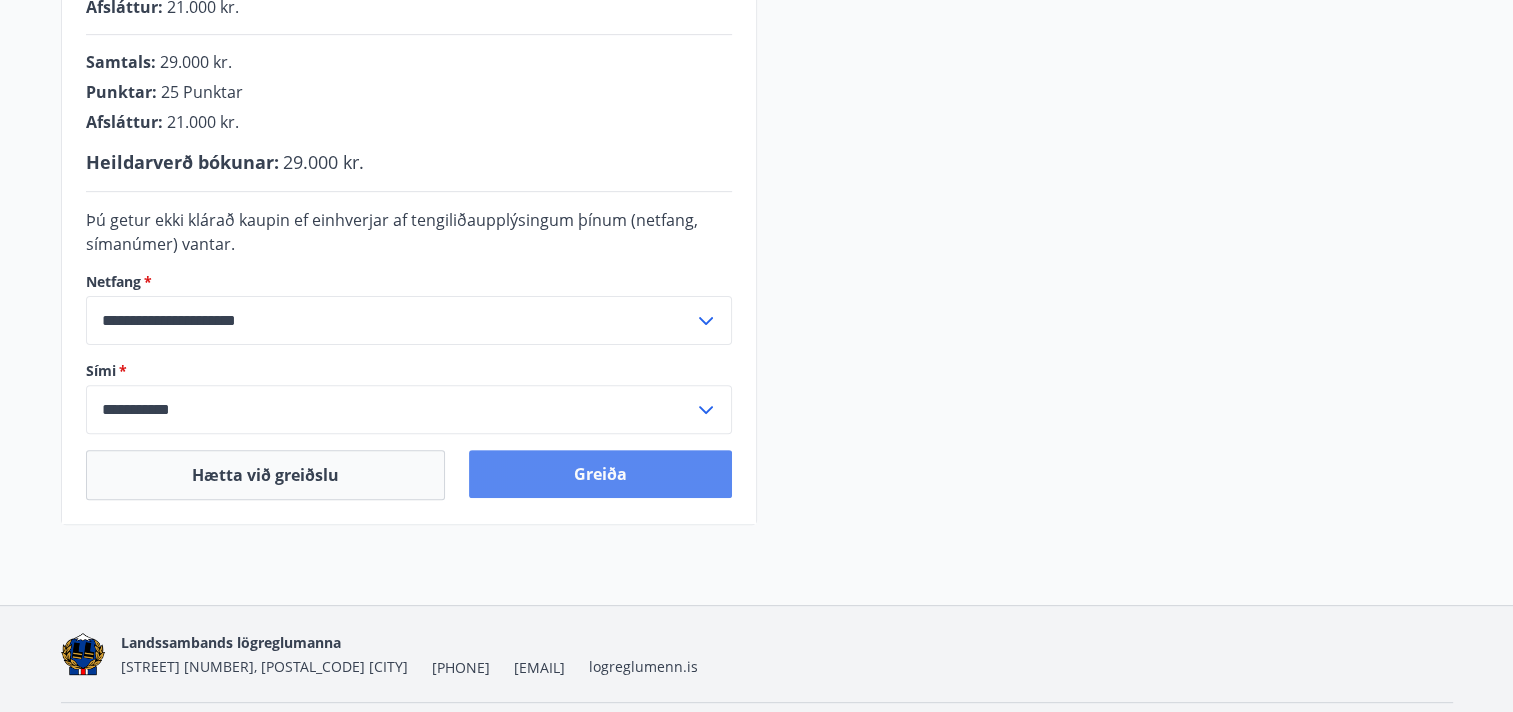 click on "Greiða" at bounding box center (600, 474) 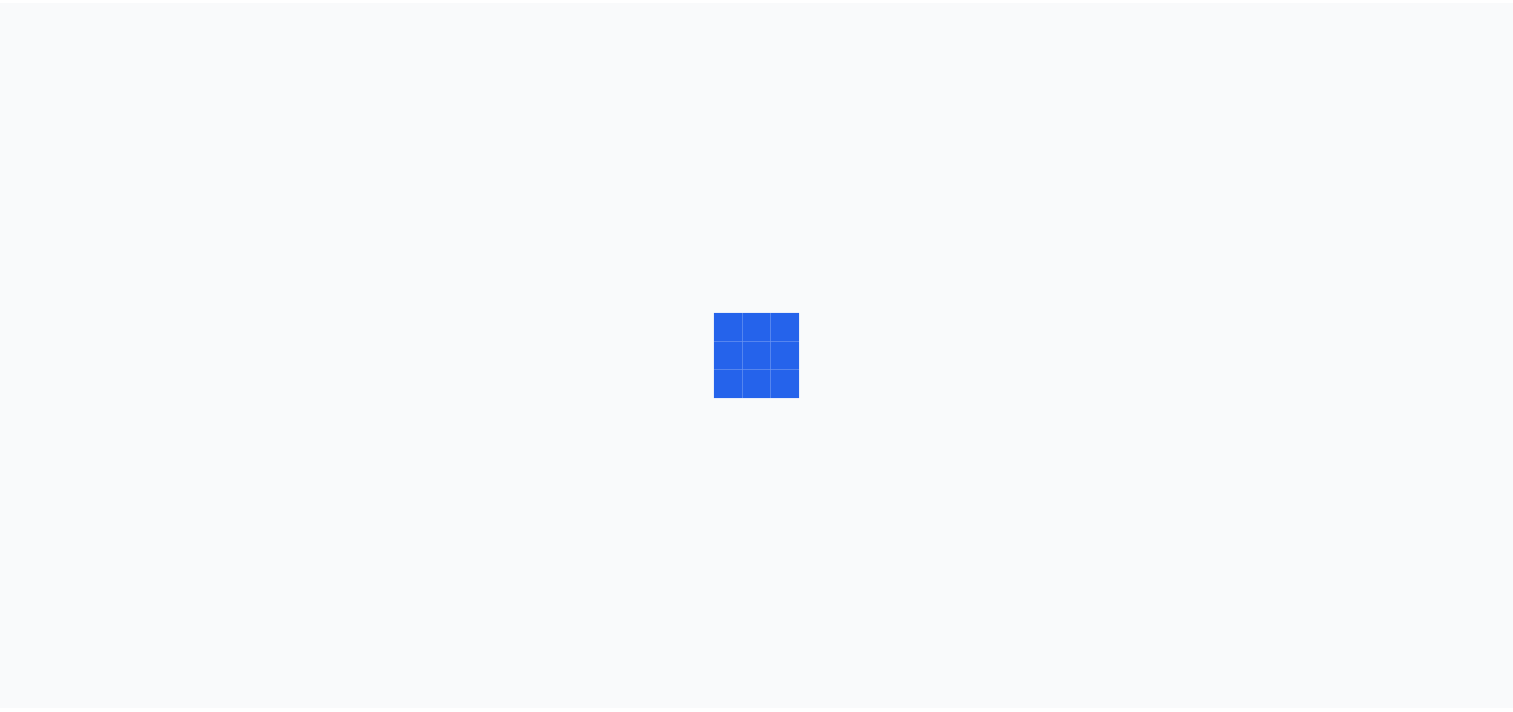 scroll, scrollTop: 0, scrollLeft: 0, axis: both 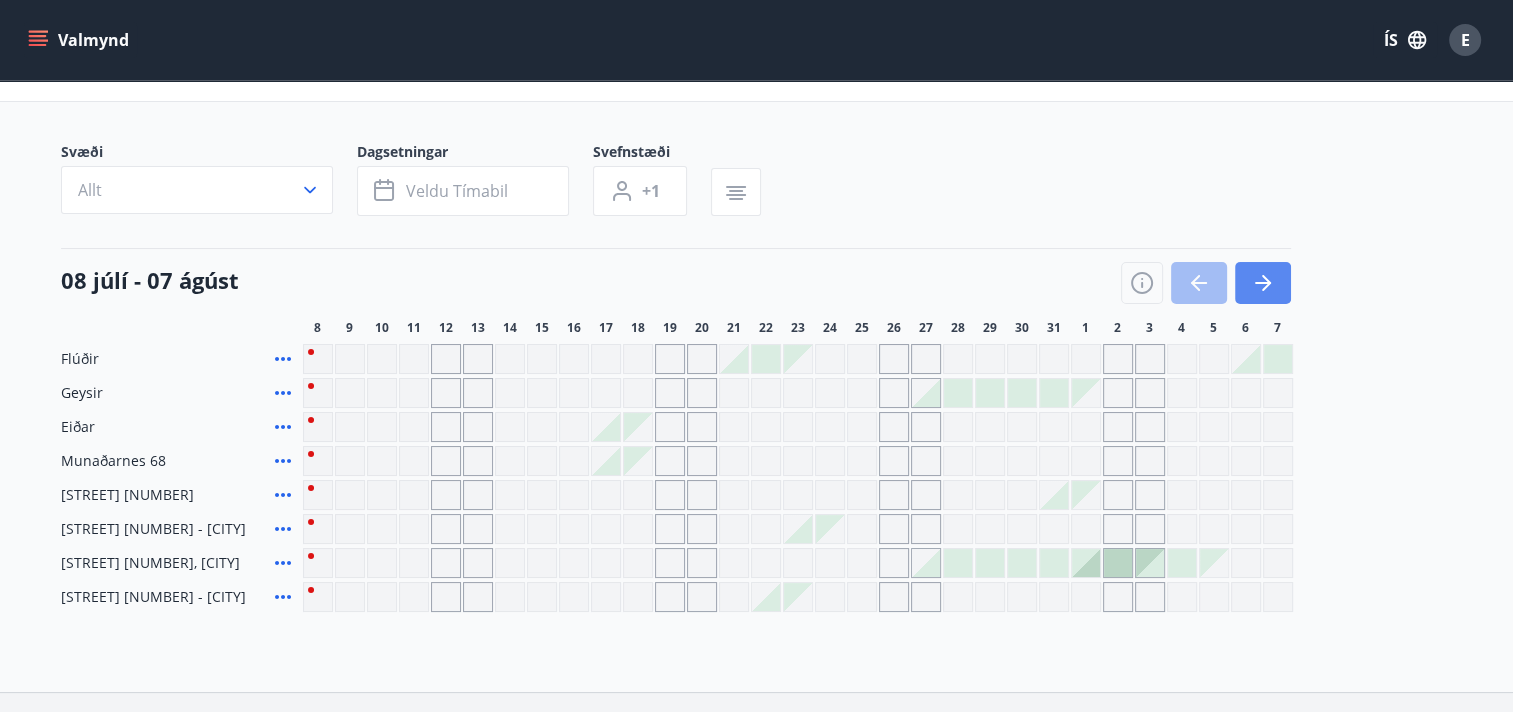 click at bounding box center [1263, 283] 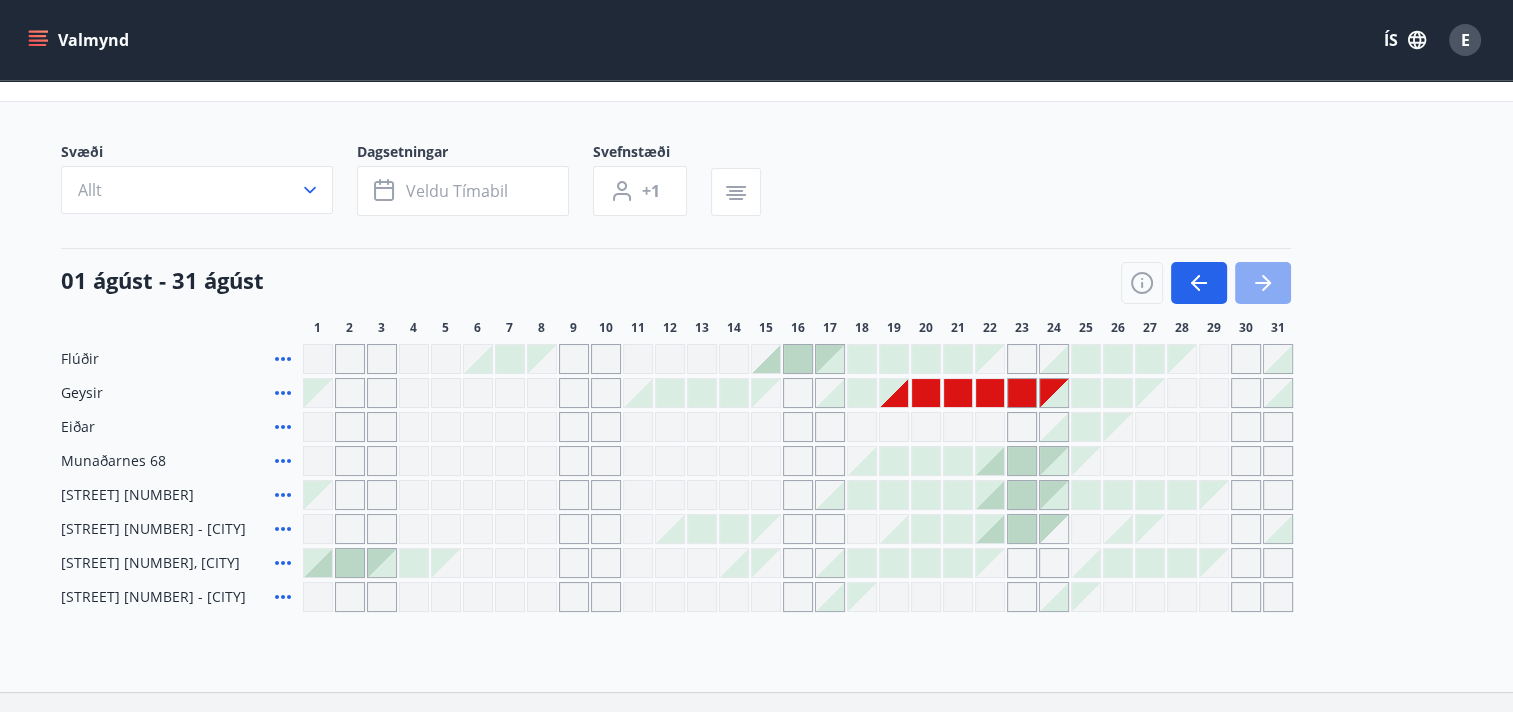 click at bounding box center [1263, 283] 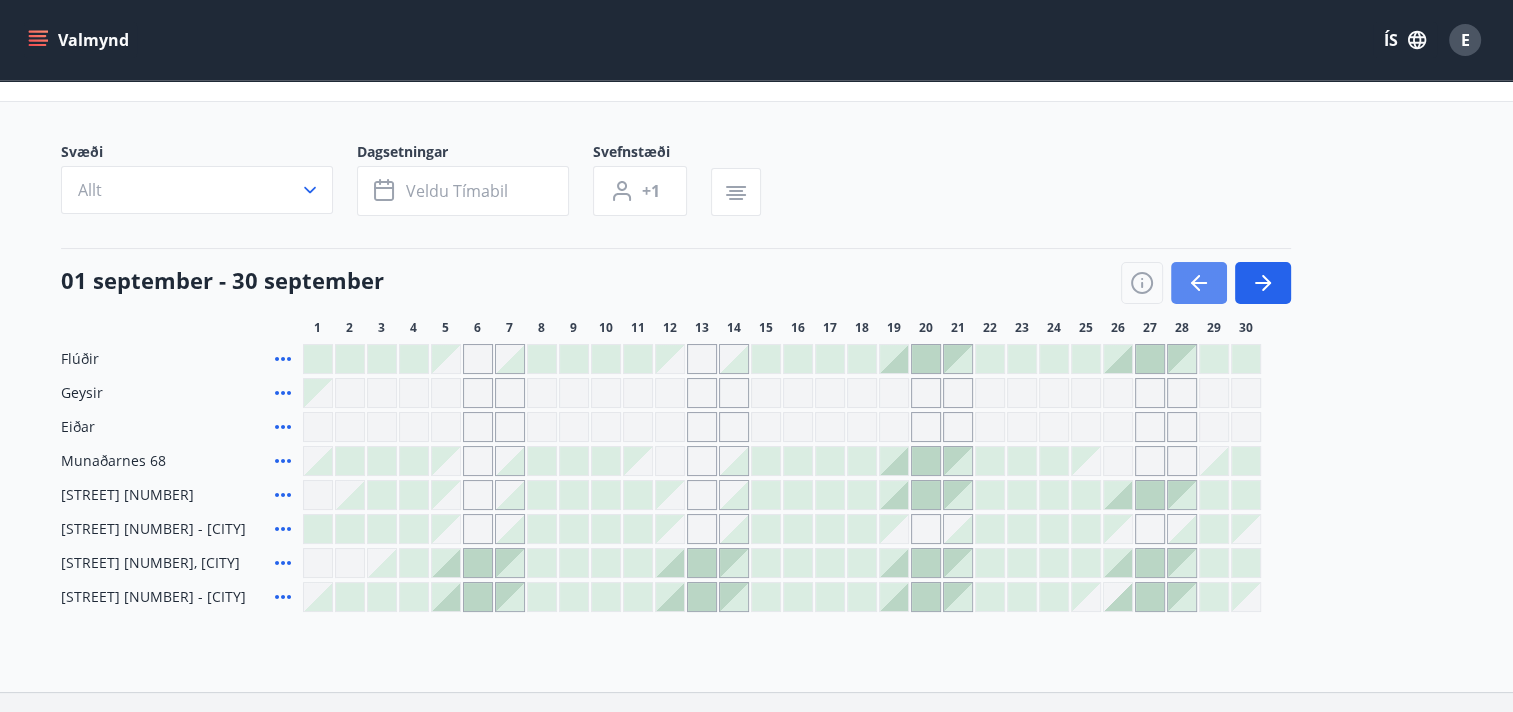 click at bounding box center [1199, 283] 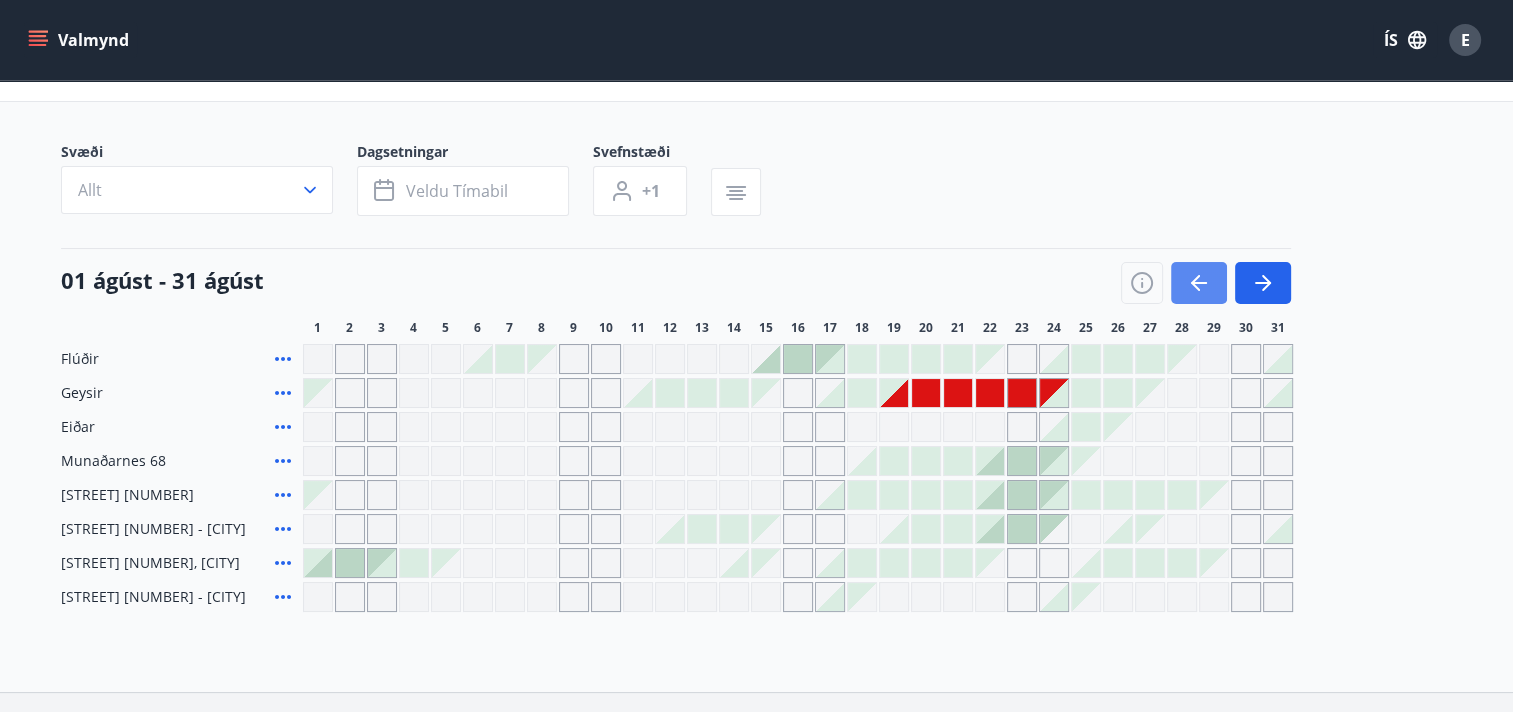 click at bounding box center (1199, 283) 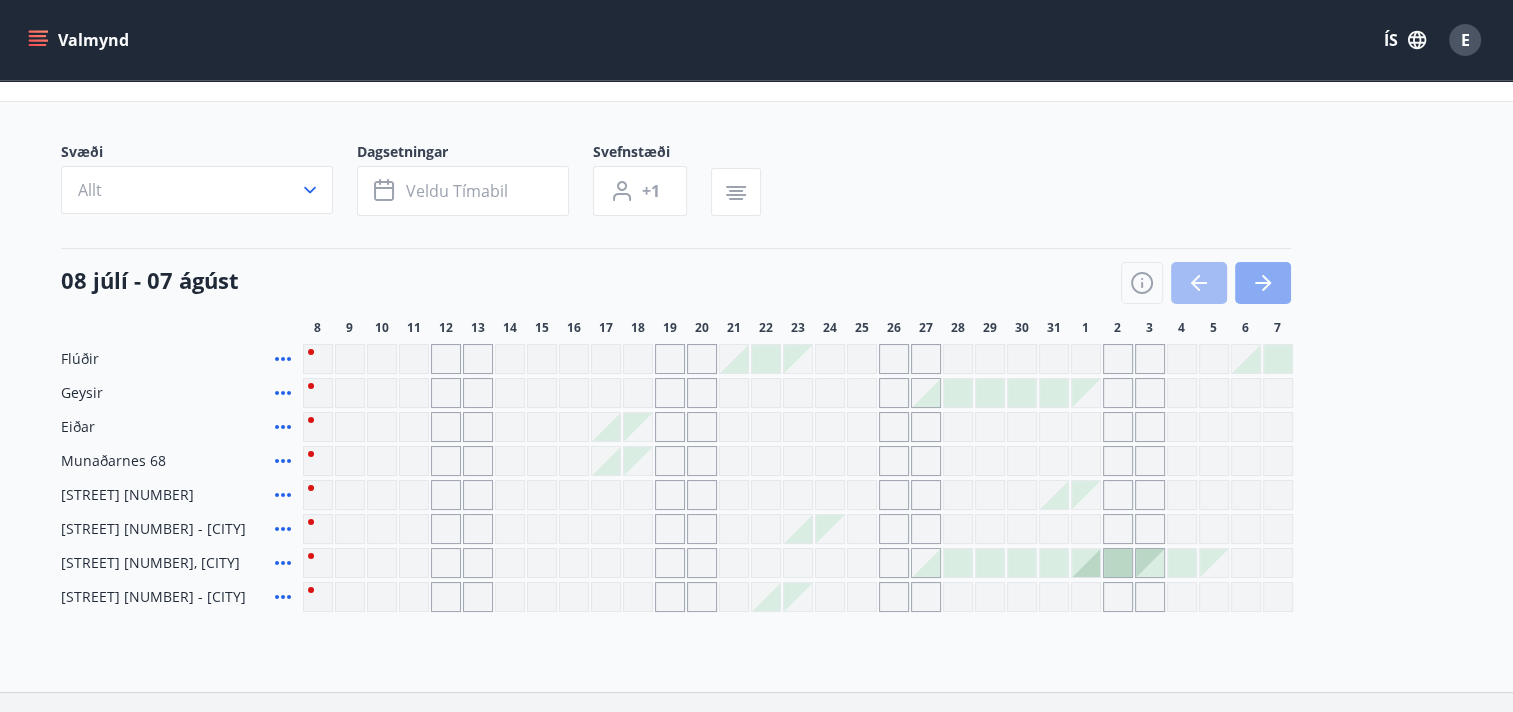 click at bounding box center (1263, 283) 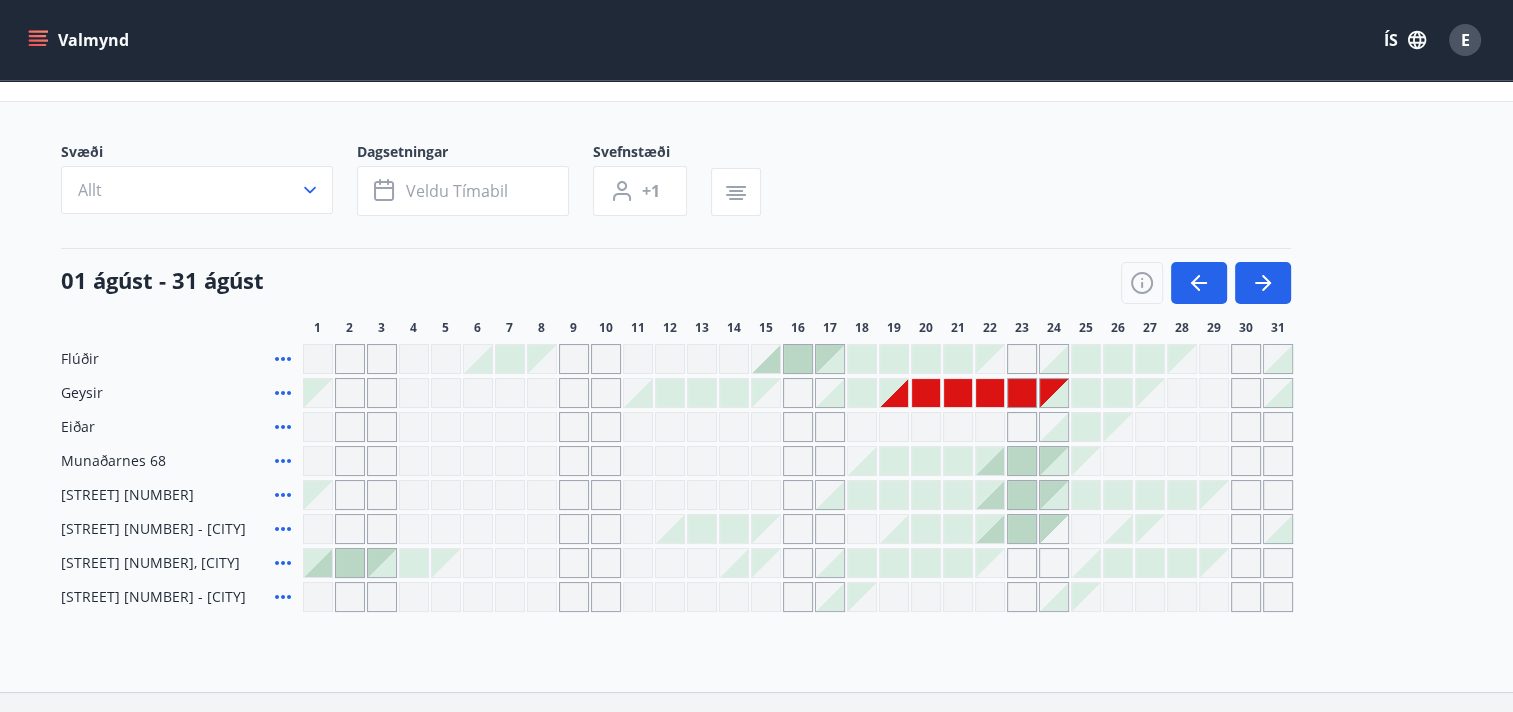 click at bounding box center (926, 393) 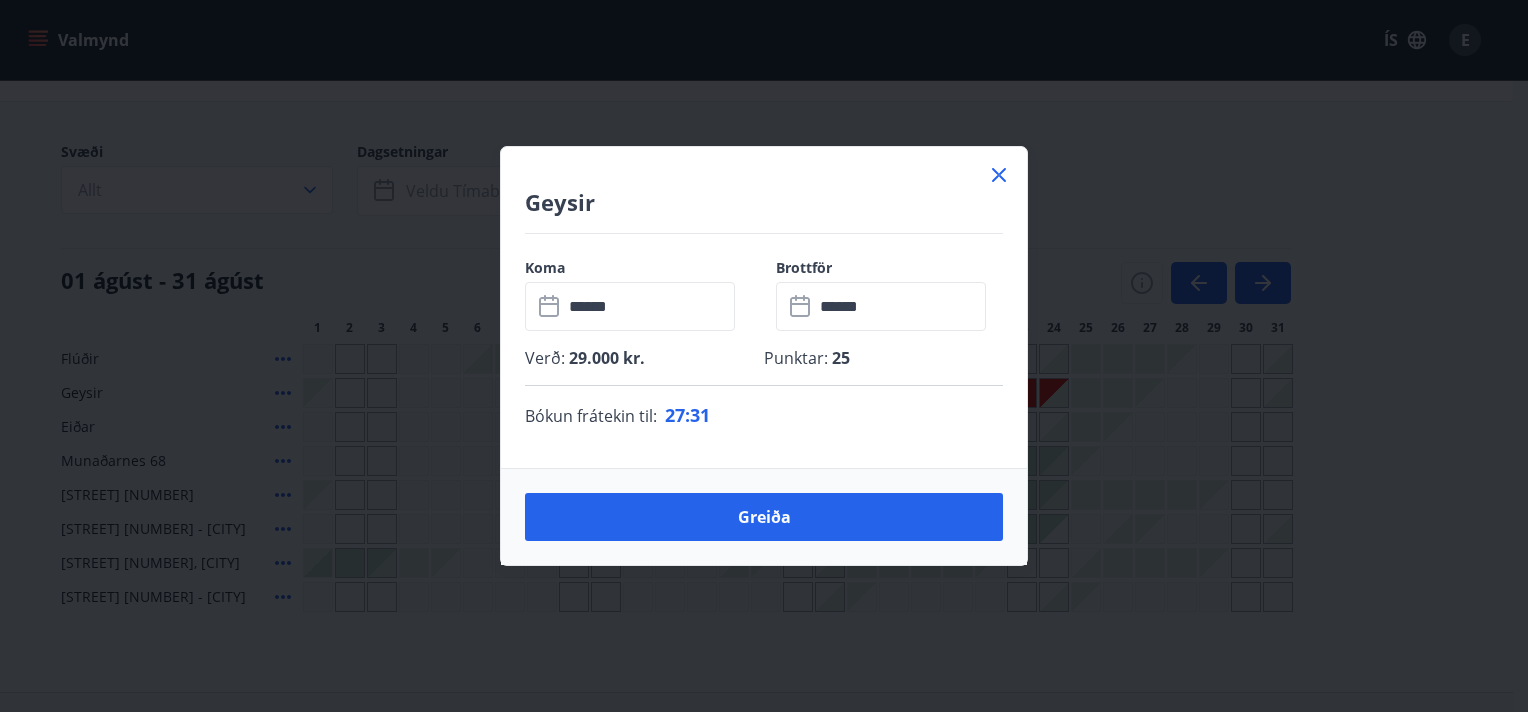 click on "******" at bounding box center [649, 306] 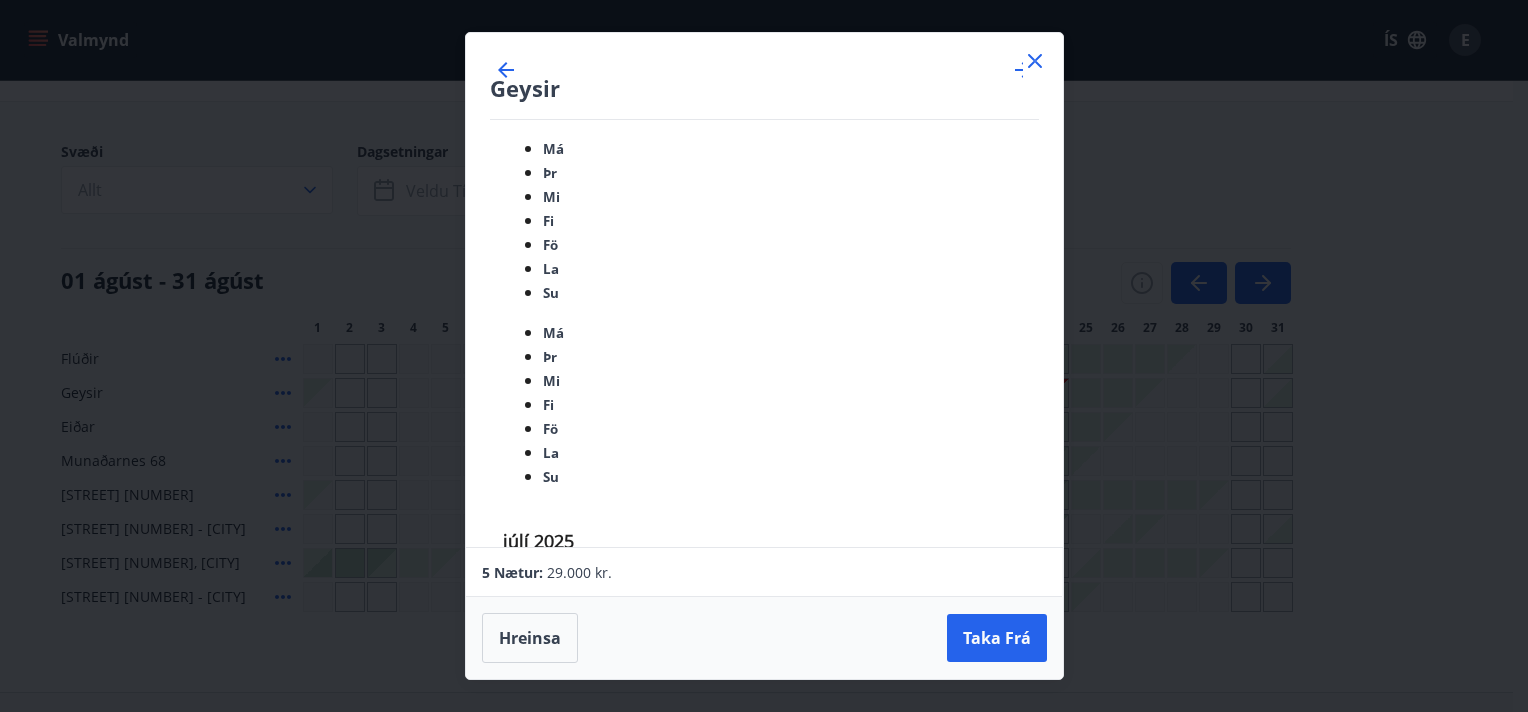 click on "20" at bounding box center [594, 1010] 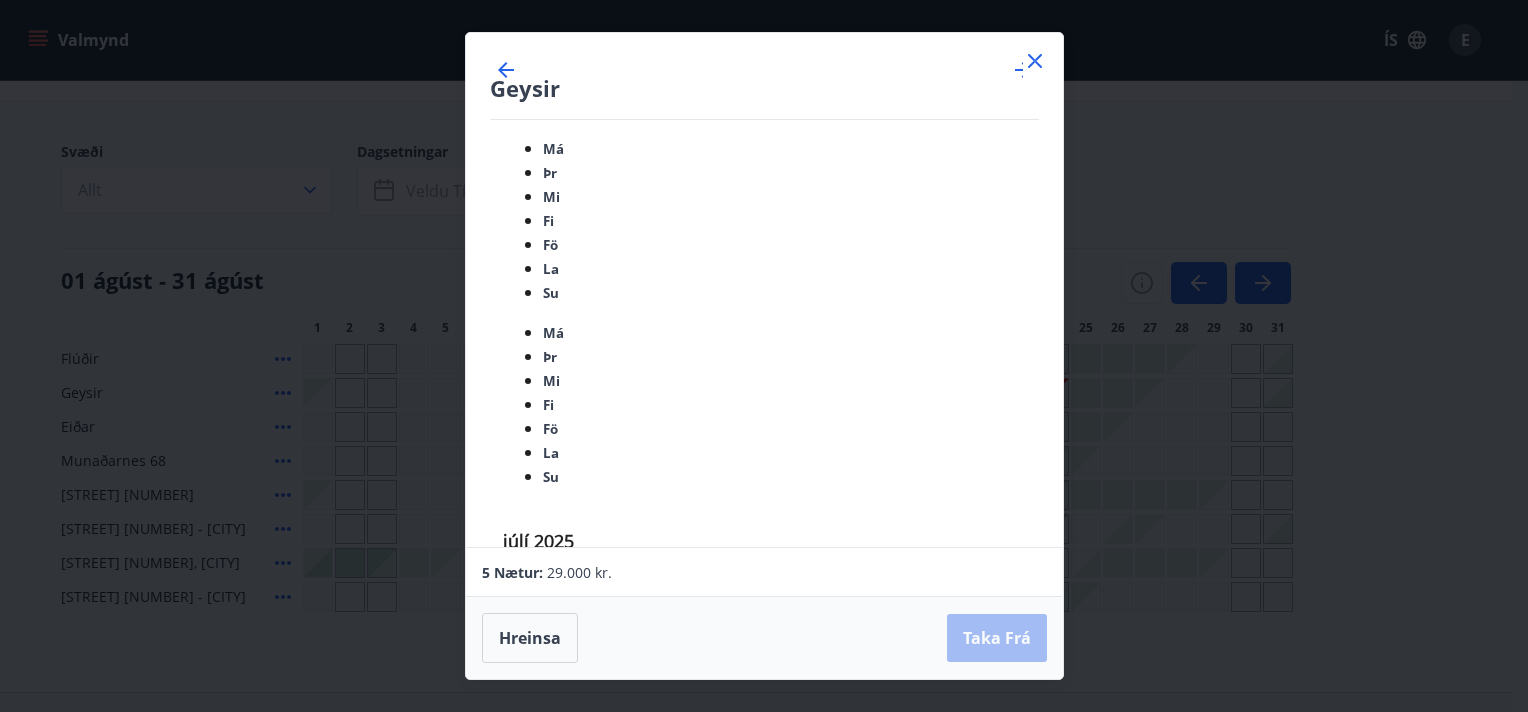 click on "19" at bounding box center (558, 1010) 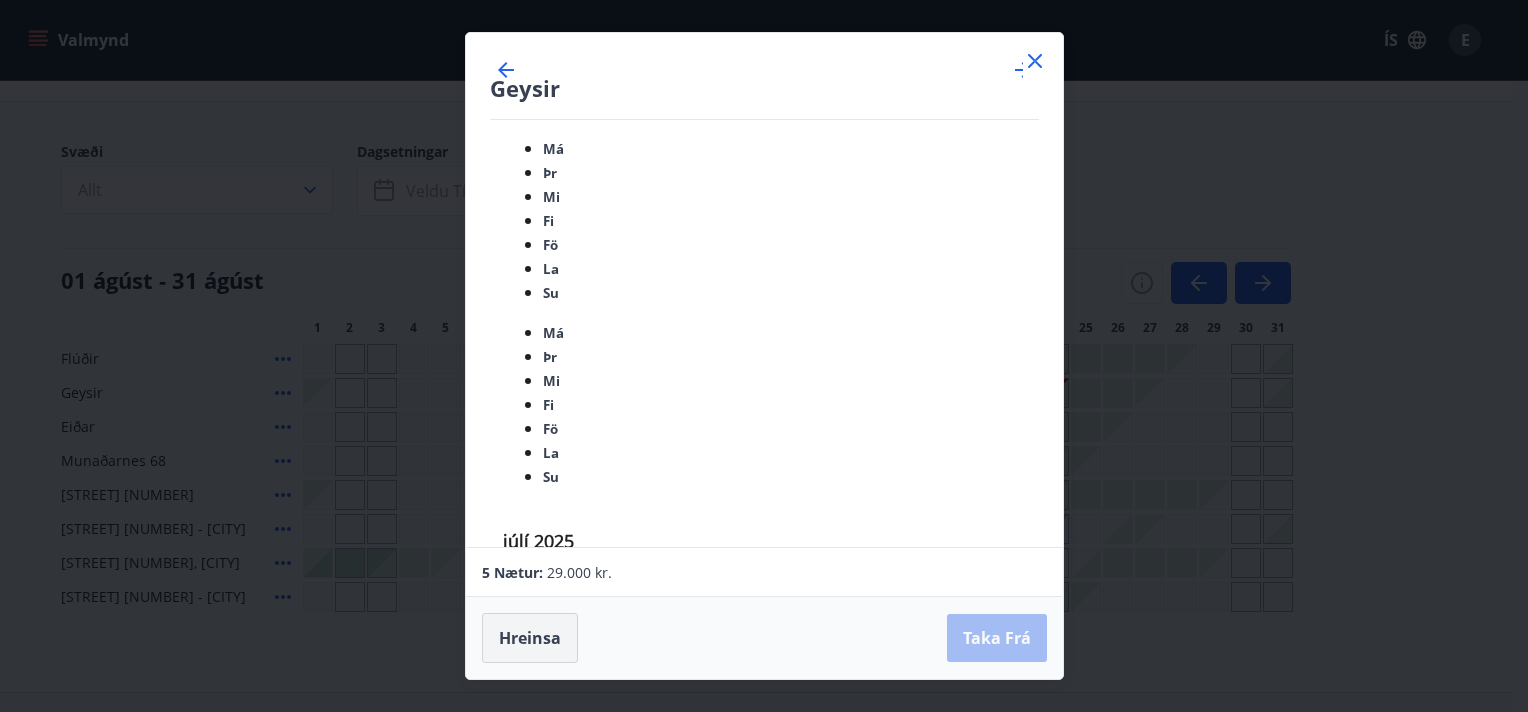 click on "Hreinsa" at bounding box center [530, 638] 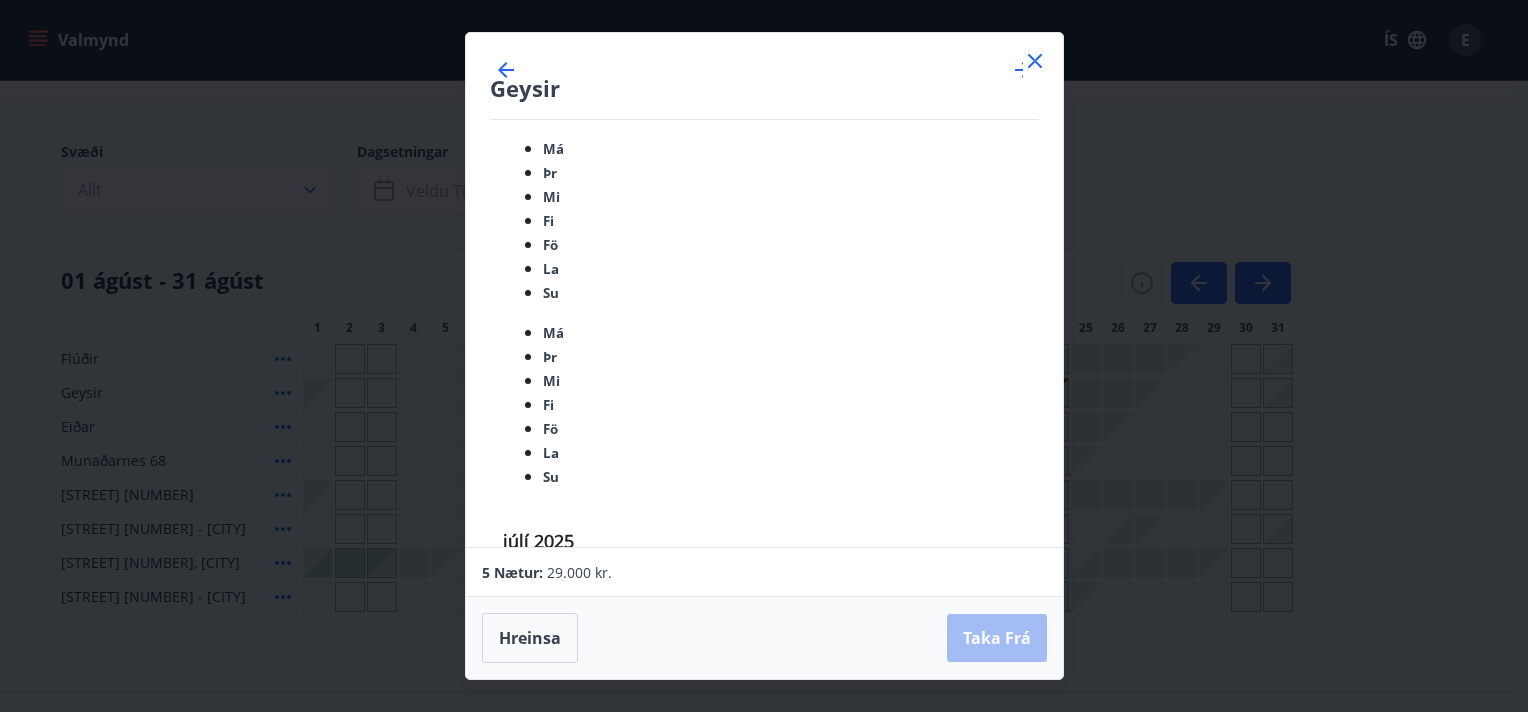 click on "20" at bounding box center [594, 1010] 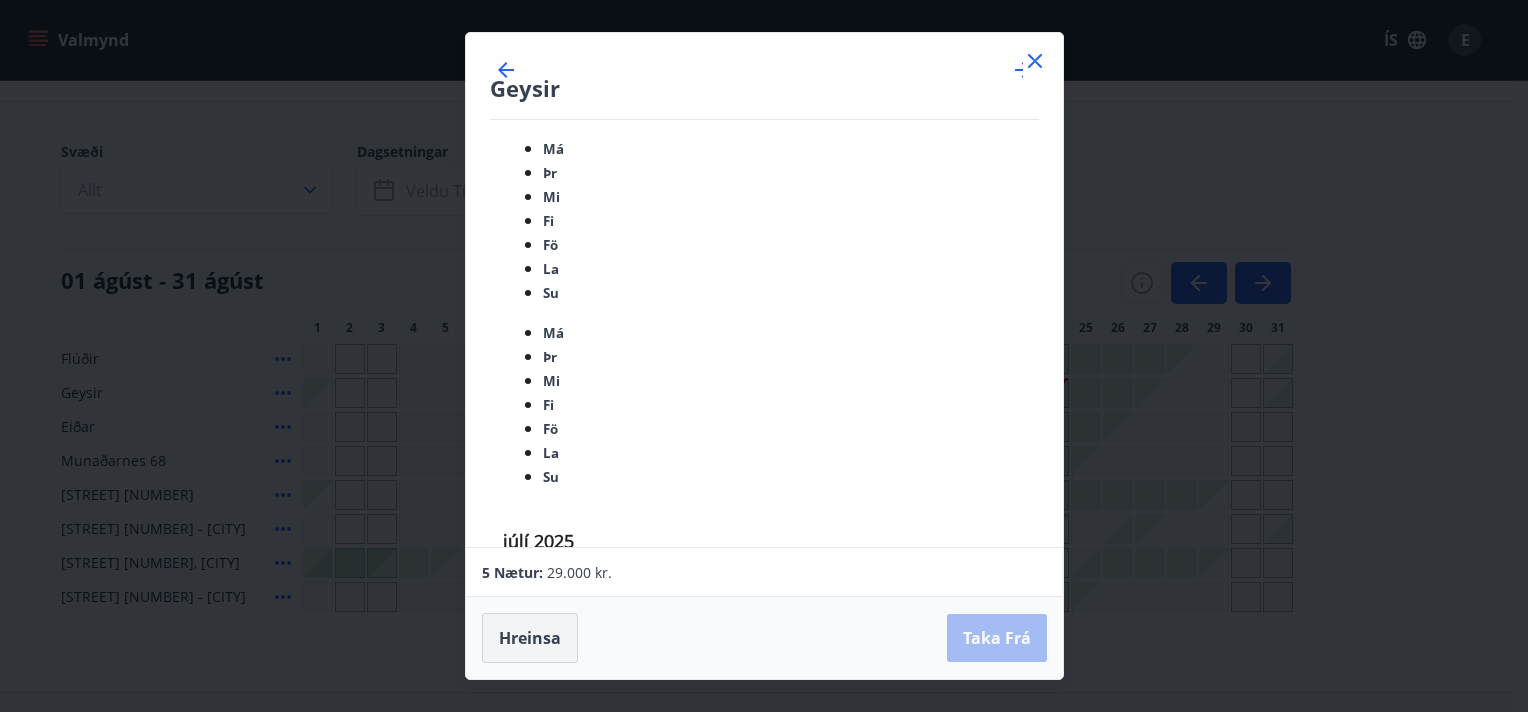 click on "Hreinsa" at bounding box center [530, 638] 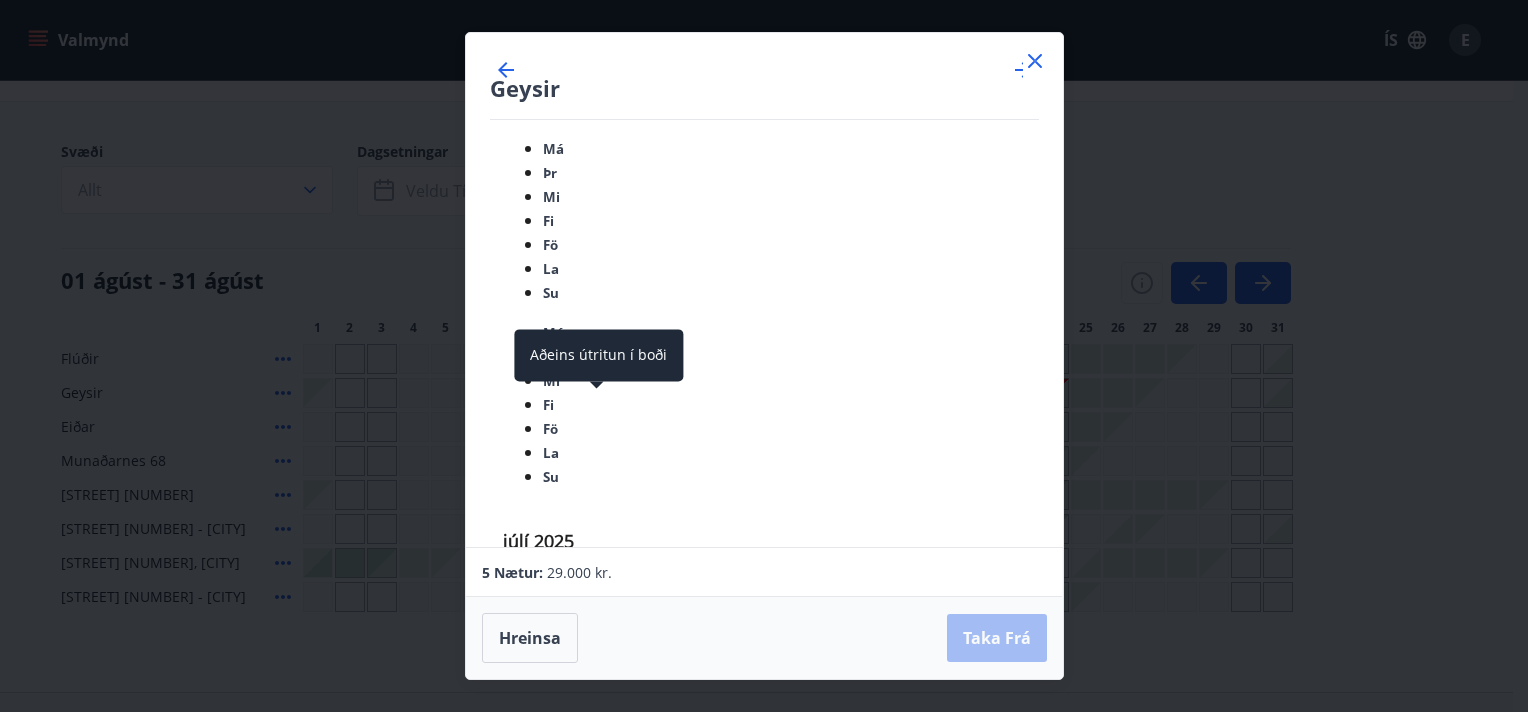 click on "Aðeins útritun í boði" at bounding box center [598, 362] 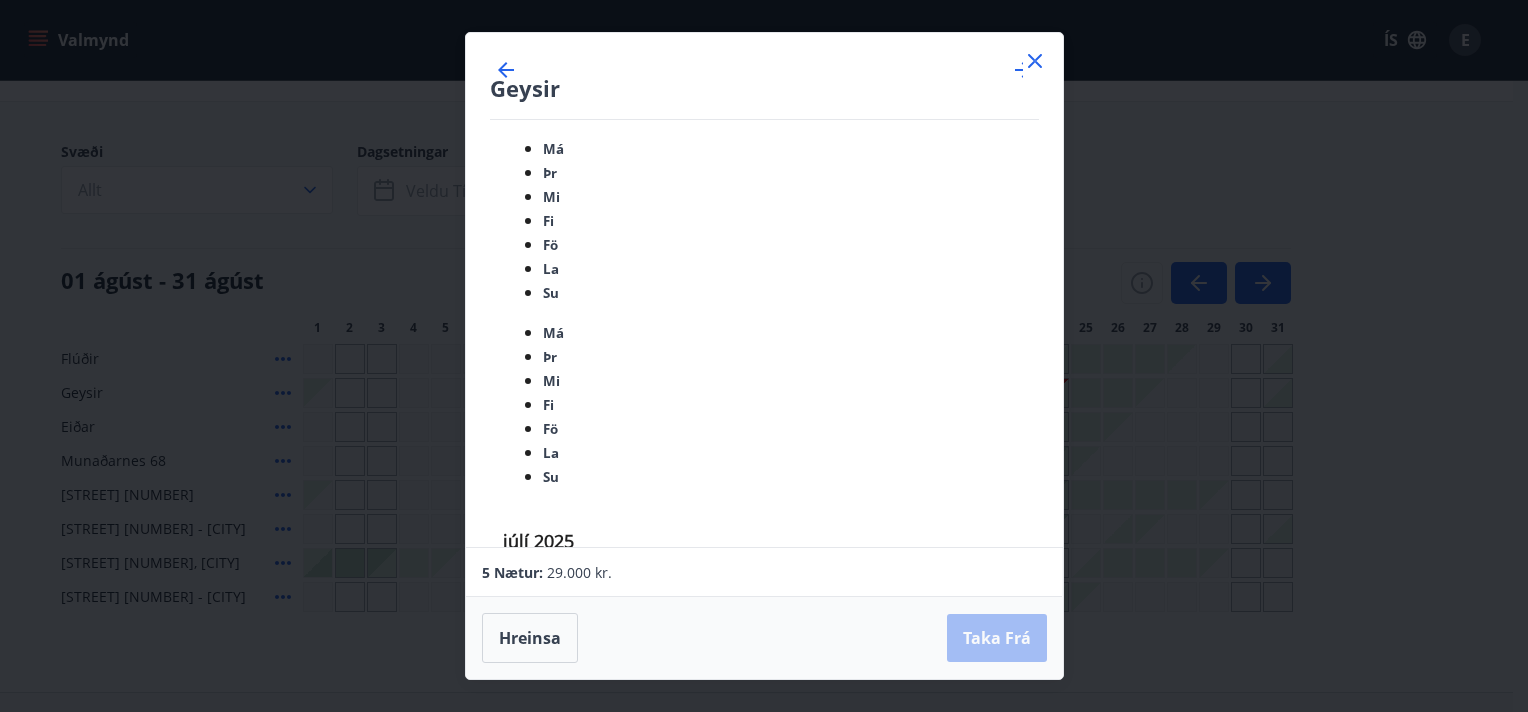 click on "19" at bounding box center [558, 1010] 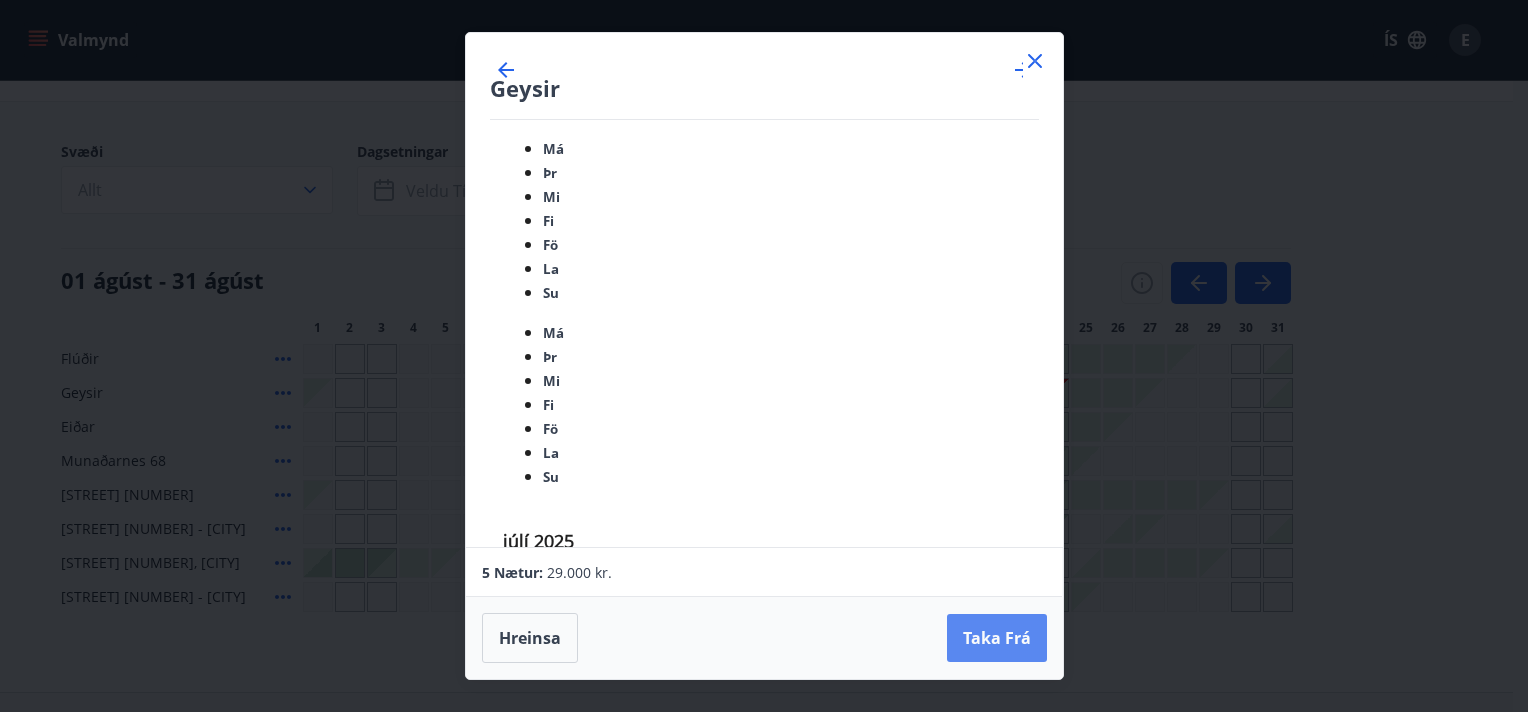 click on "Taka Frá" at bounding box center (997, 638) 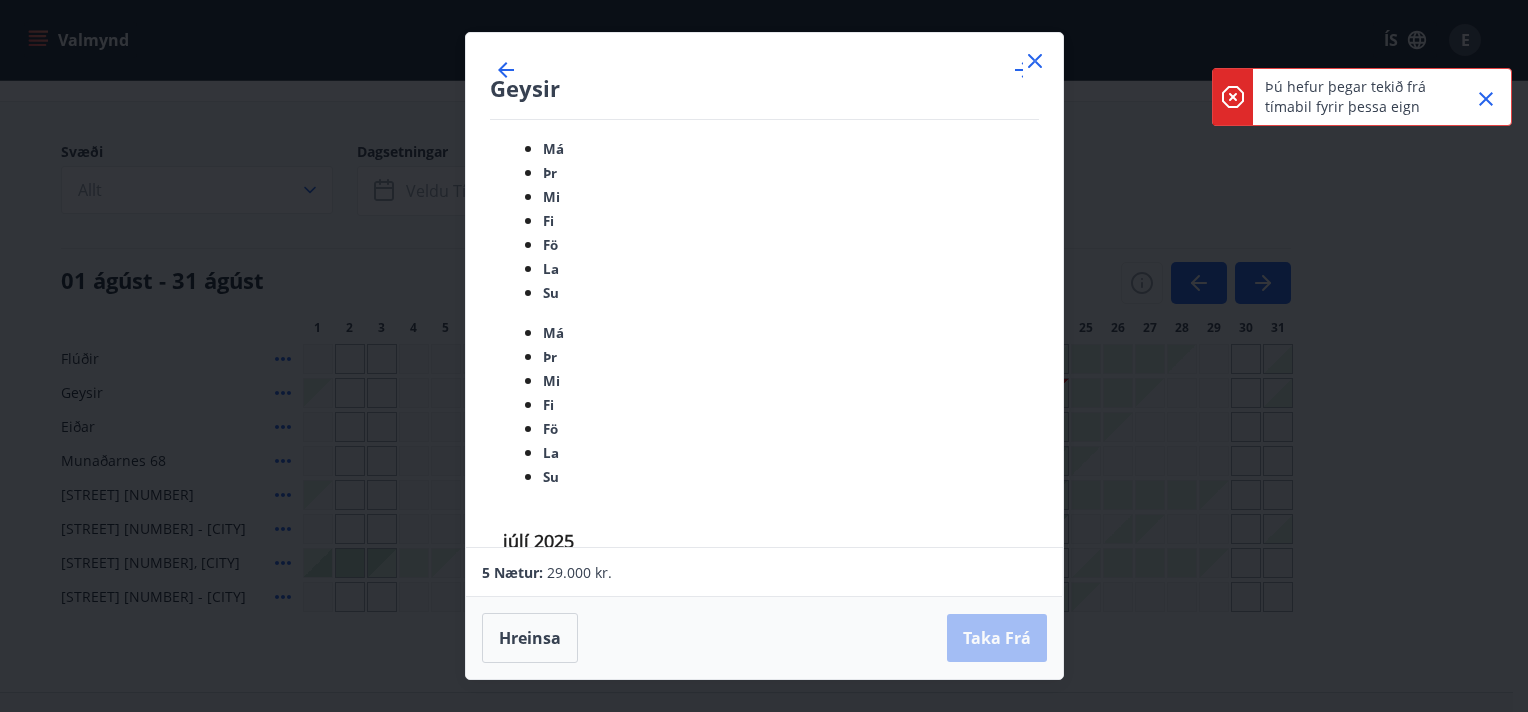 click at bounding box center (1486, 99) 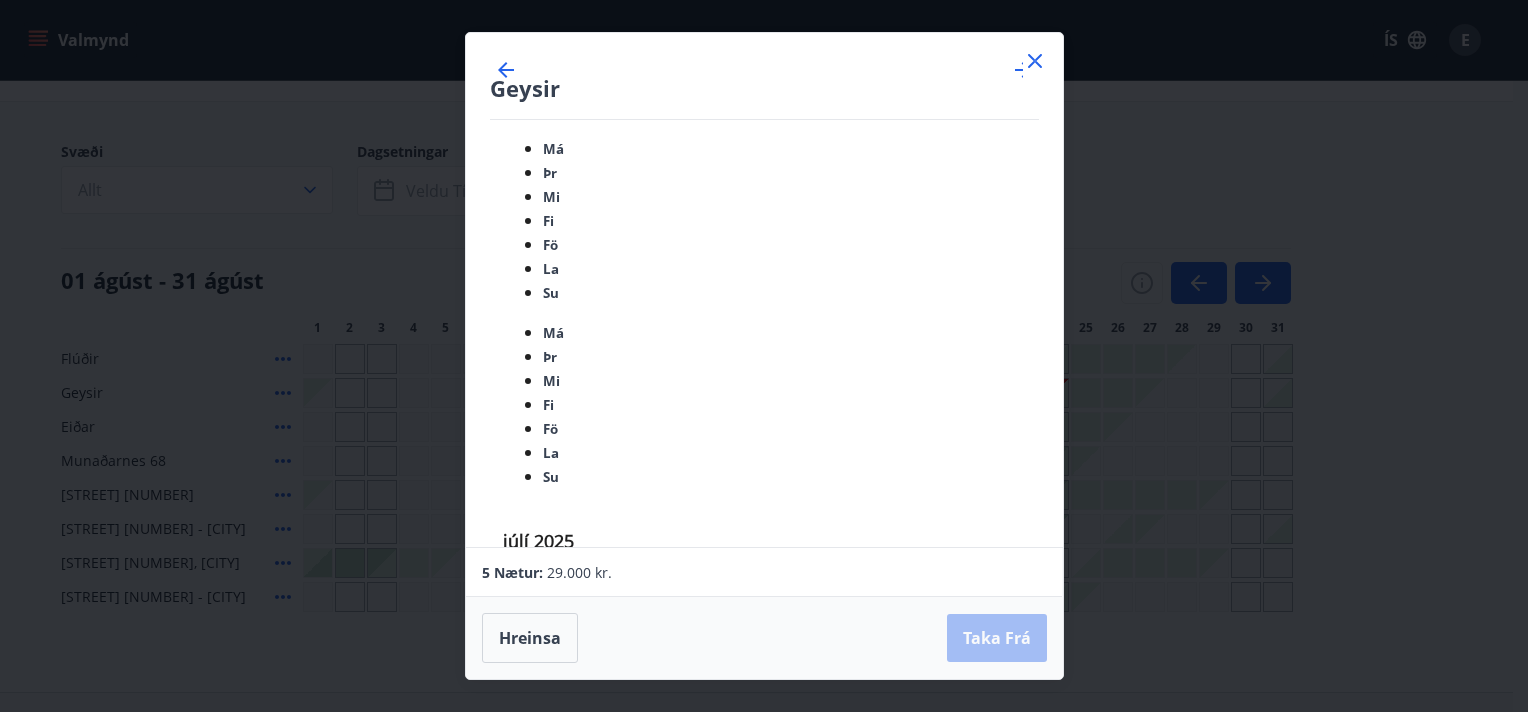 click on "Geysir Má Þr Mi Fi Fö La Su Má Þr Mi Fi Fö La Su júlí [YEAR] 1 2 3 4 5 6 7 8 9 10 11 12 13 14 15 16 17 18 19 20 21 22 23 24 25 26 27 28 29 30 31 ágúst [YEAR] 1 2 3 4 5 6 7 8 9 10 11 12 13 14 15 16 17 18 19 20 21 22 23 24 25 26 27 28 29 30 31 september [YEAR] 1 2 3 4 5 6 7 8 9 10 11 12 13 14 15 16 17 18 19 20 21 22 23 24 25 26 27 28 29 30 október [YEAR] 1 2 3 4 5 6 7 8 9 10 11 12 13 14 15 16 17 18 19 20 21 22 23 24 25 26 27 28 29 30 31" at bounding box center [764, 290] 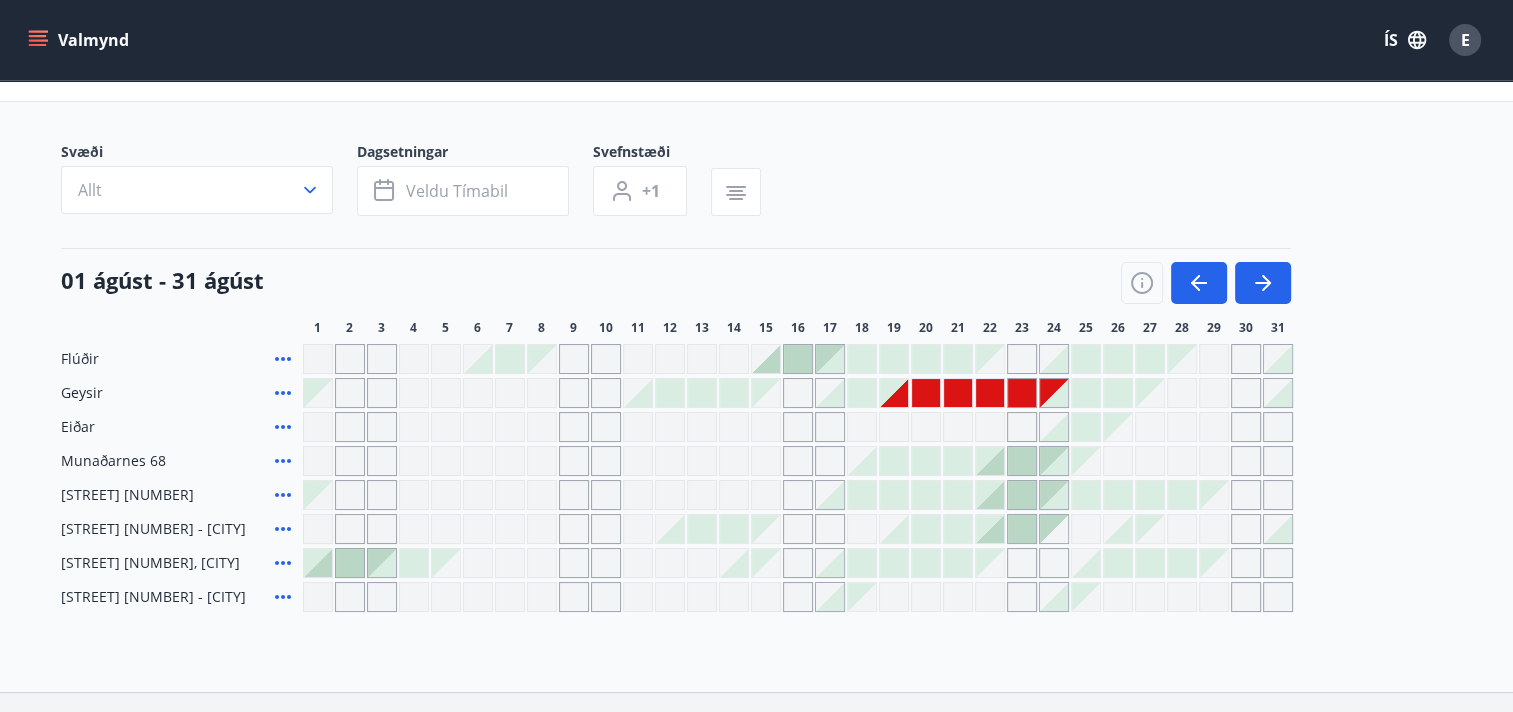 click at bounding box center [894, 393] 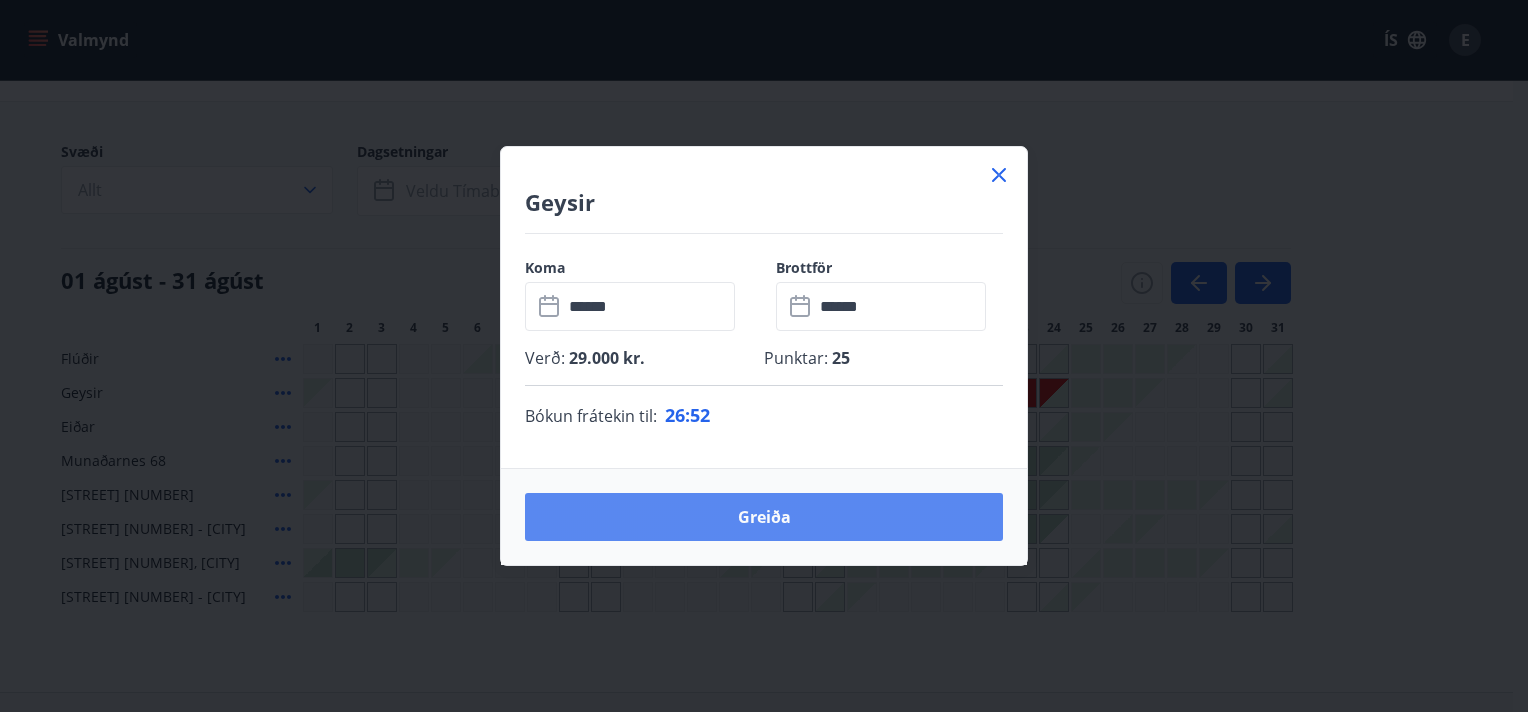 click on "Greiða" at bounding box center (764, 517) 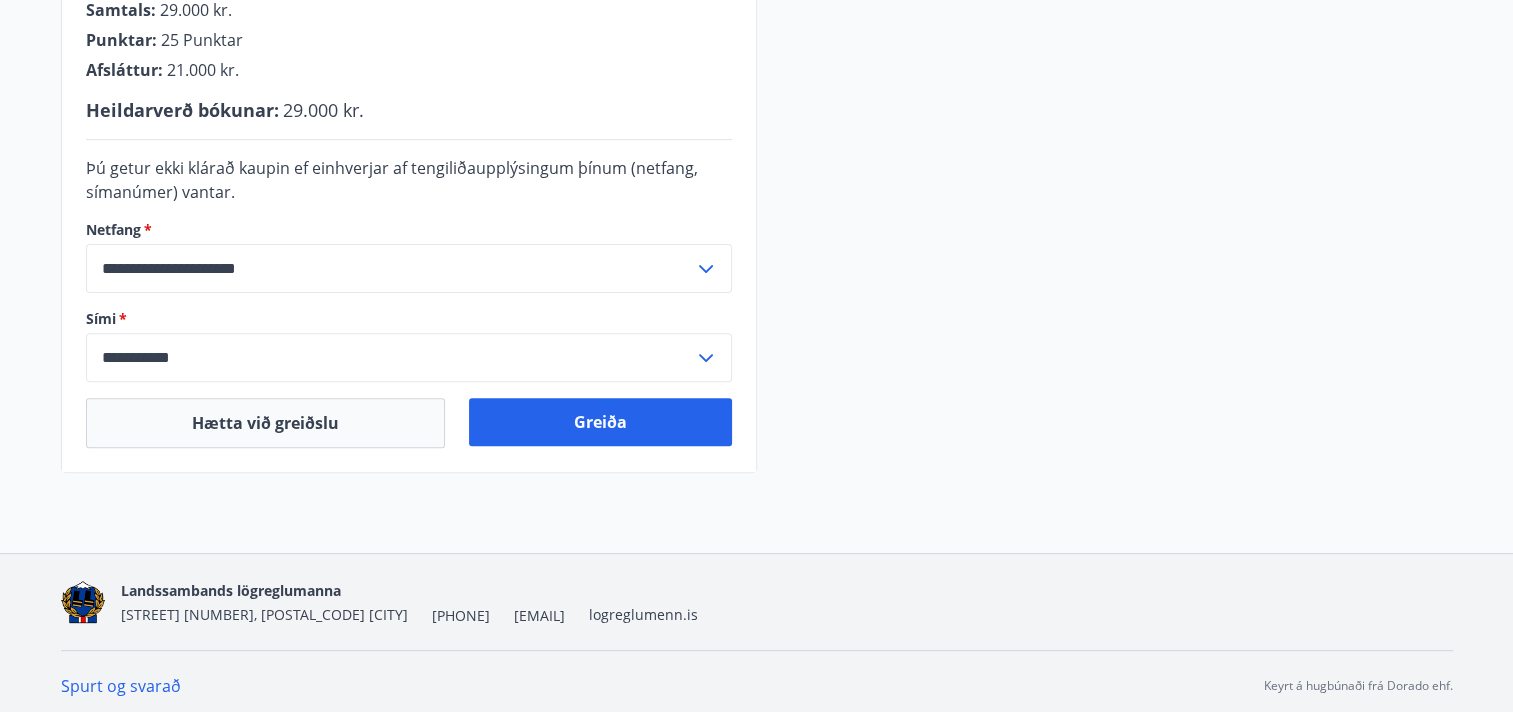scroll, scrollTop: 639, scrollLeft: 0, axis: vertical 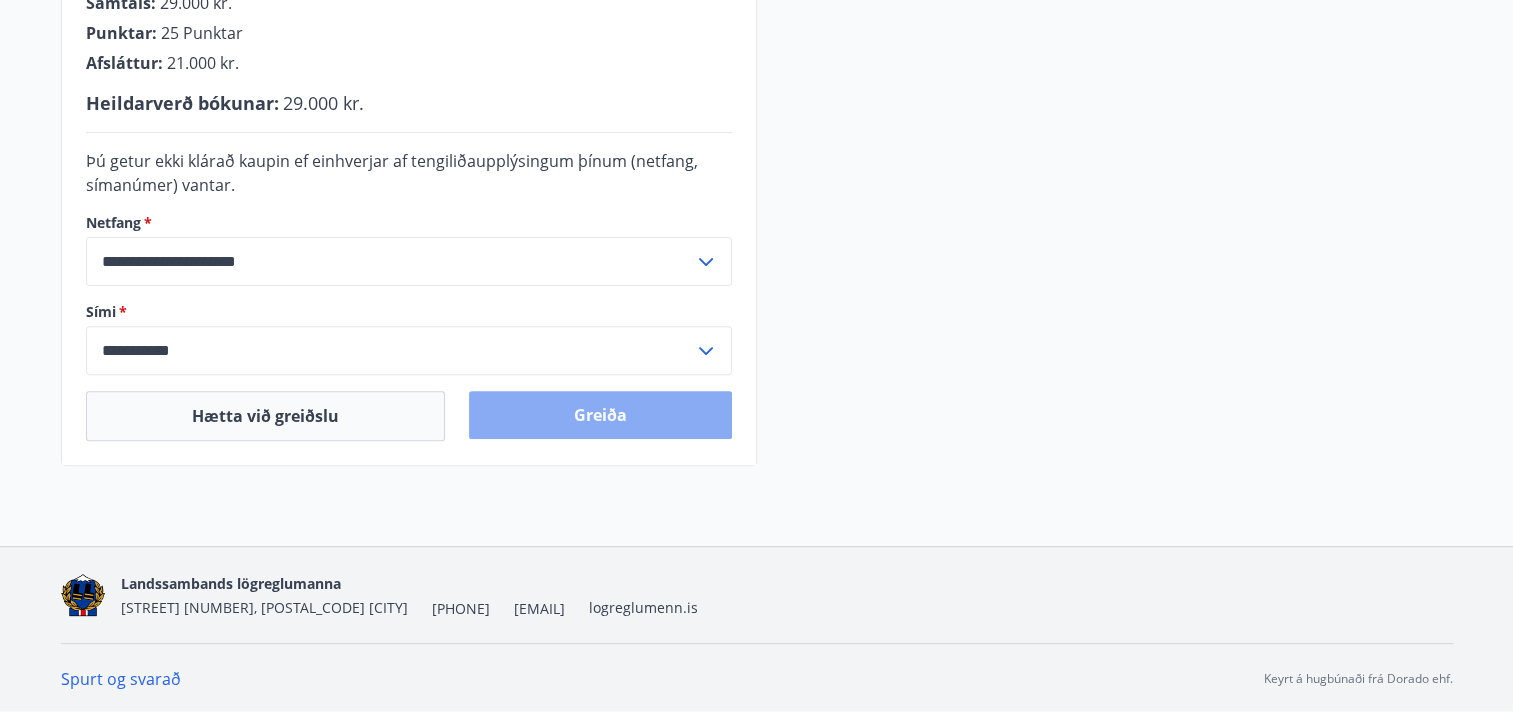 click on "Greiða" at bounding box center [600, 415] 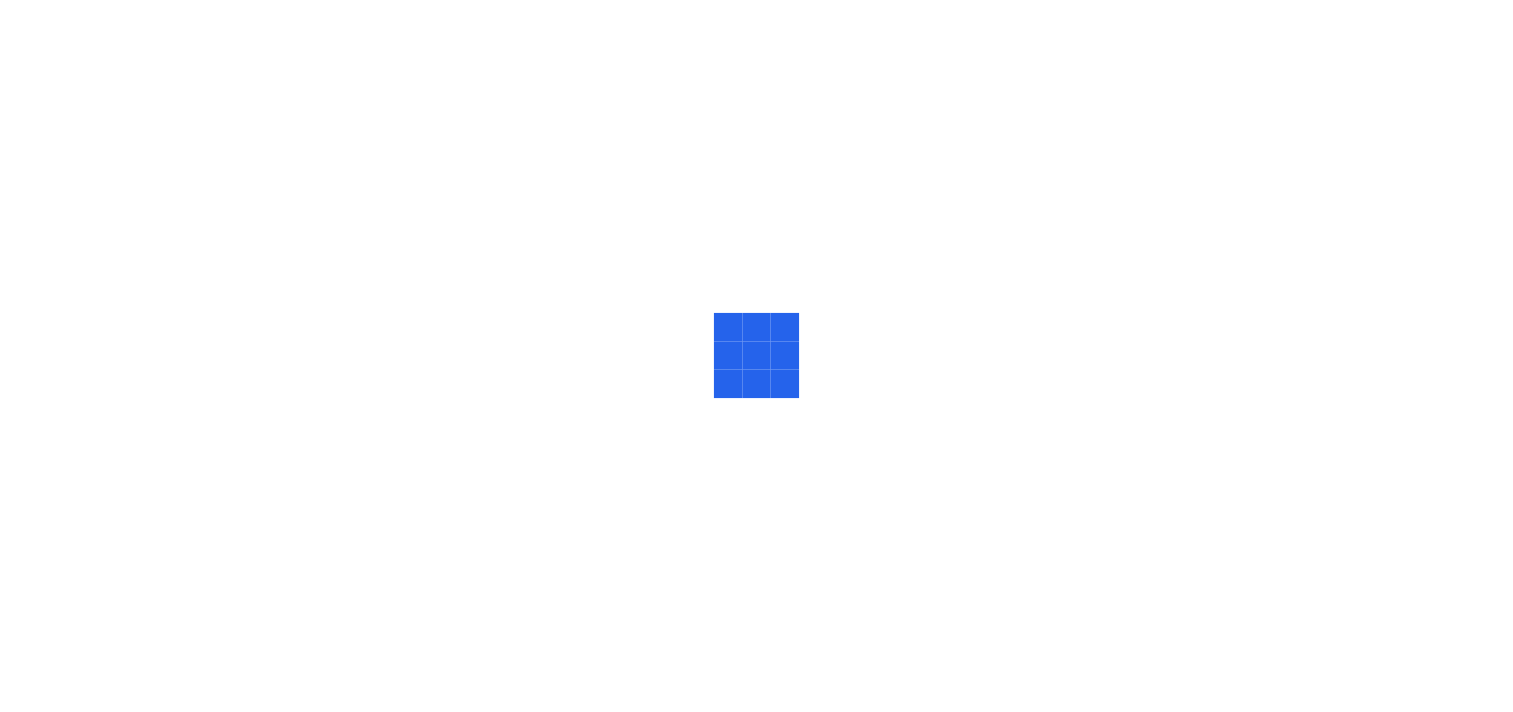 scroll, scrollTop: 0, scrollLeft: 0, axis: both 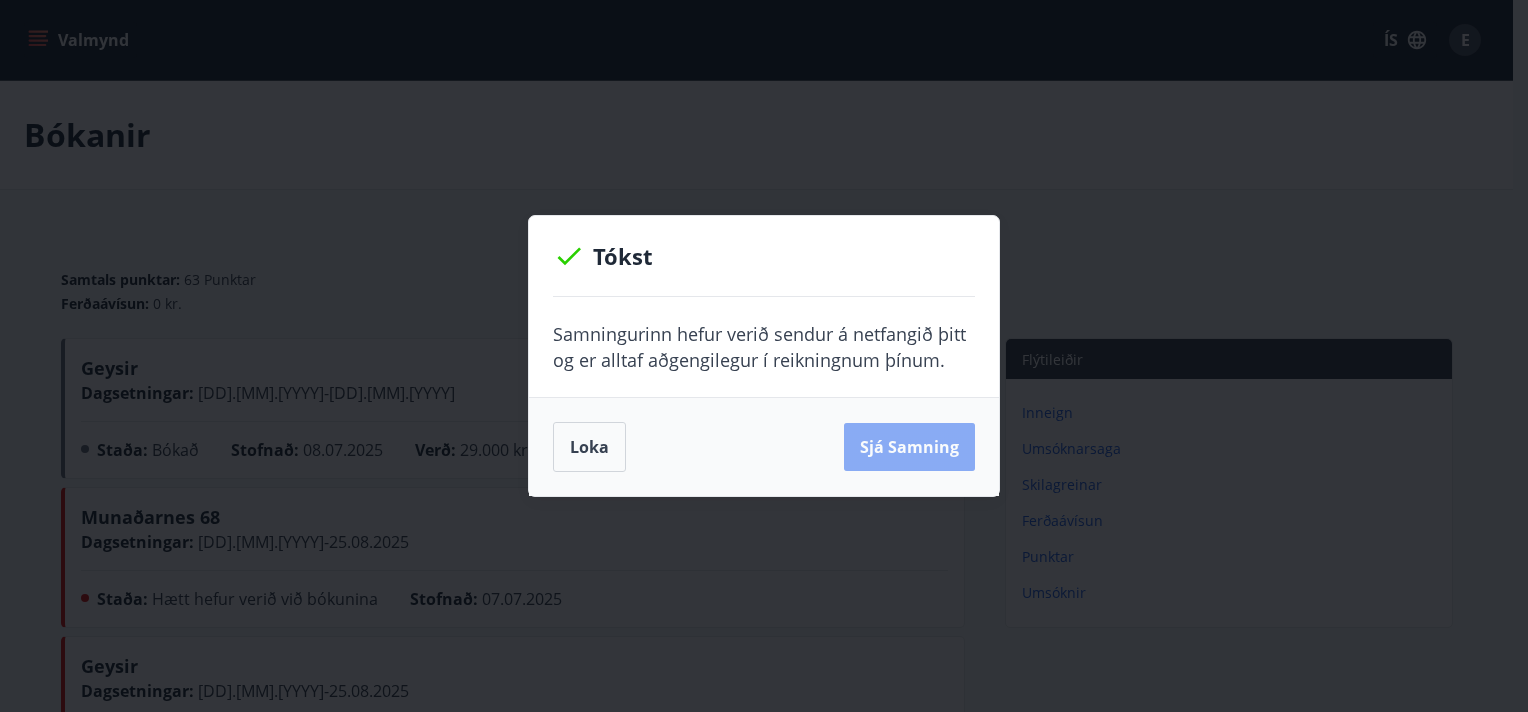 click on "Sjá samning" at bounding box center [909, 447] 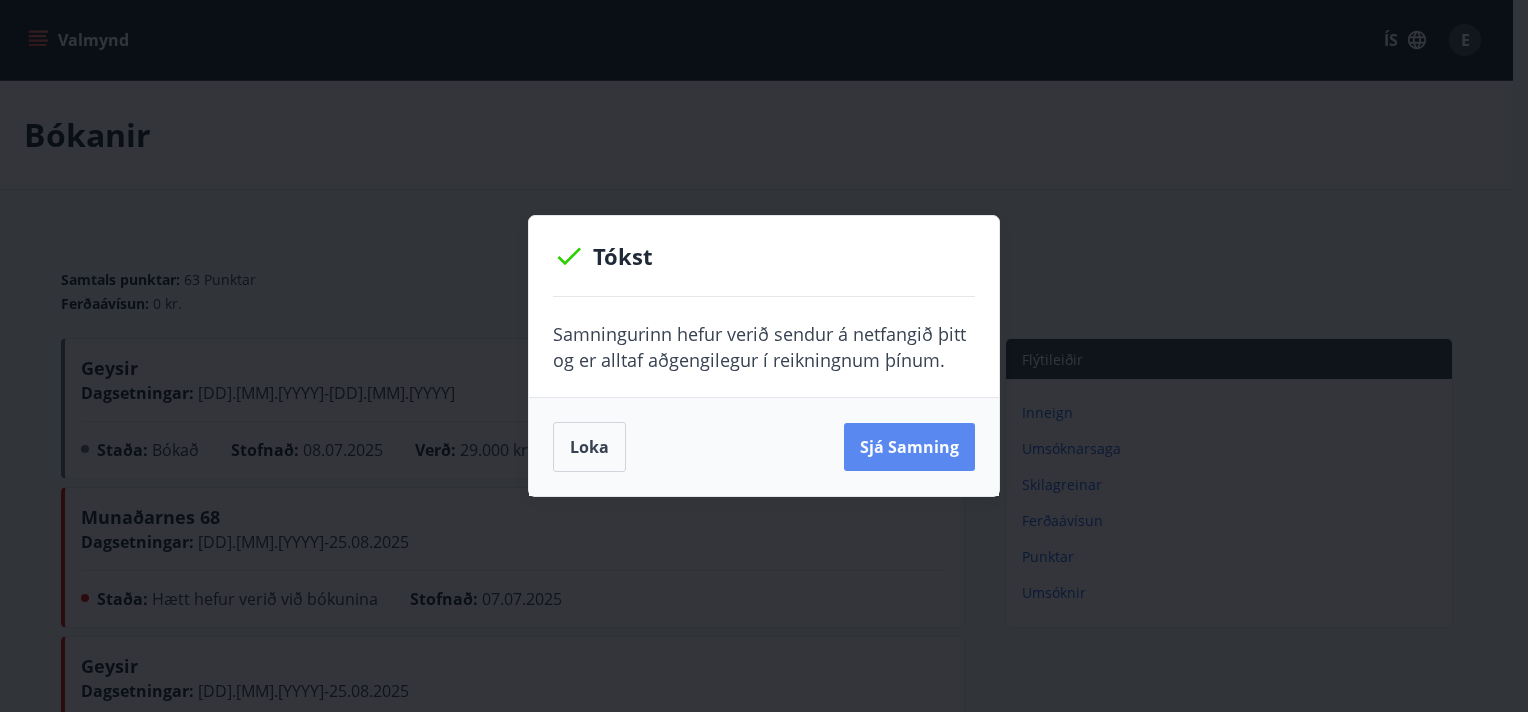 click on "Sjá samning" at bounding box center (909, 447) 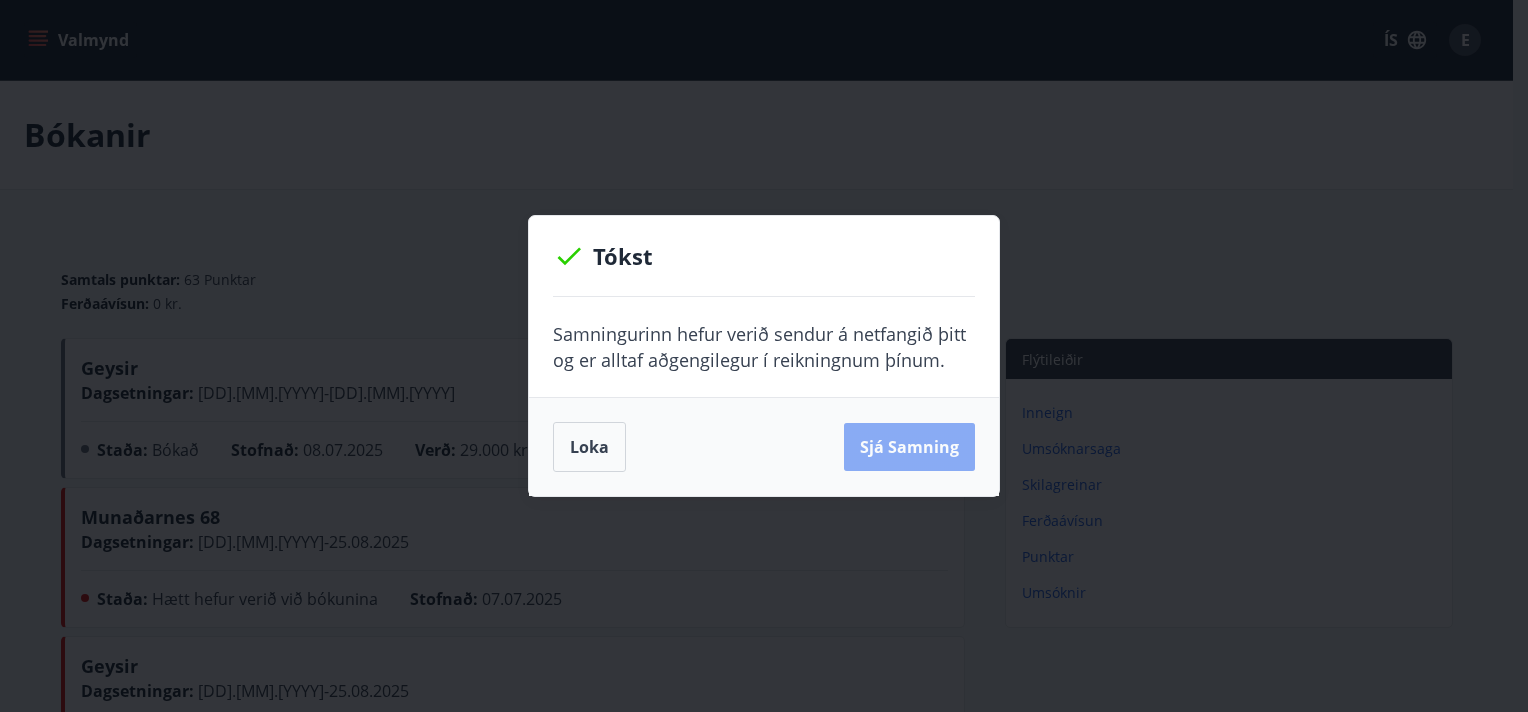 click on "Sjá samning" at bounding box center [909, 447] 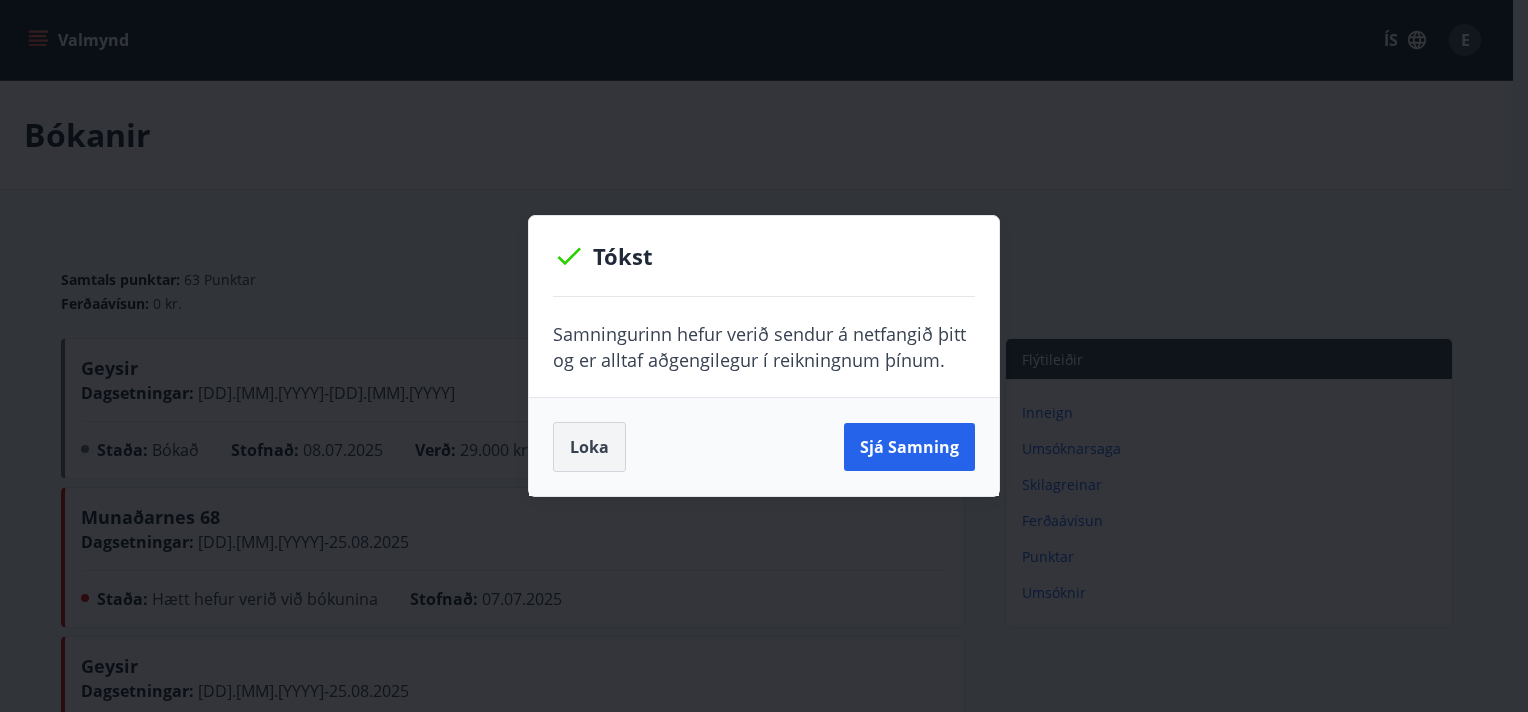 click on "Loka" at bounding box center (589, 447) 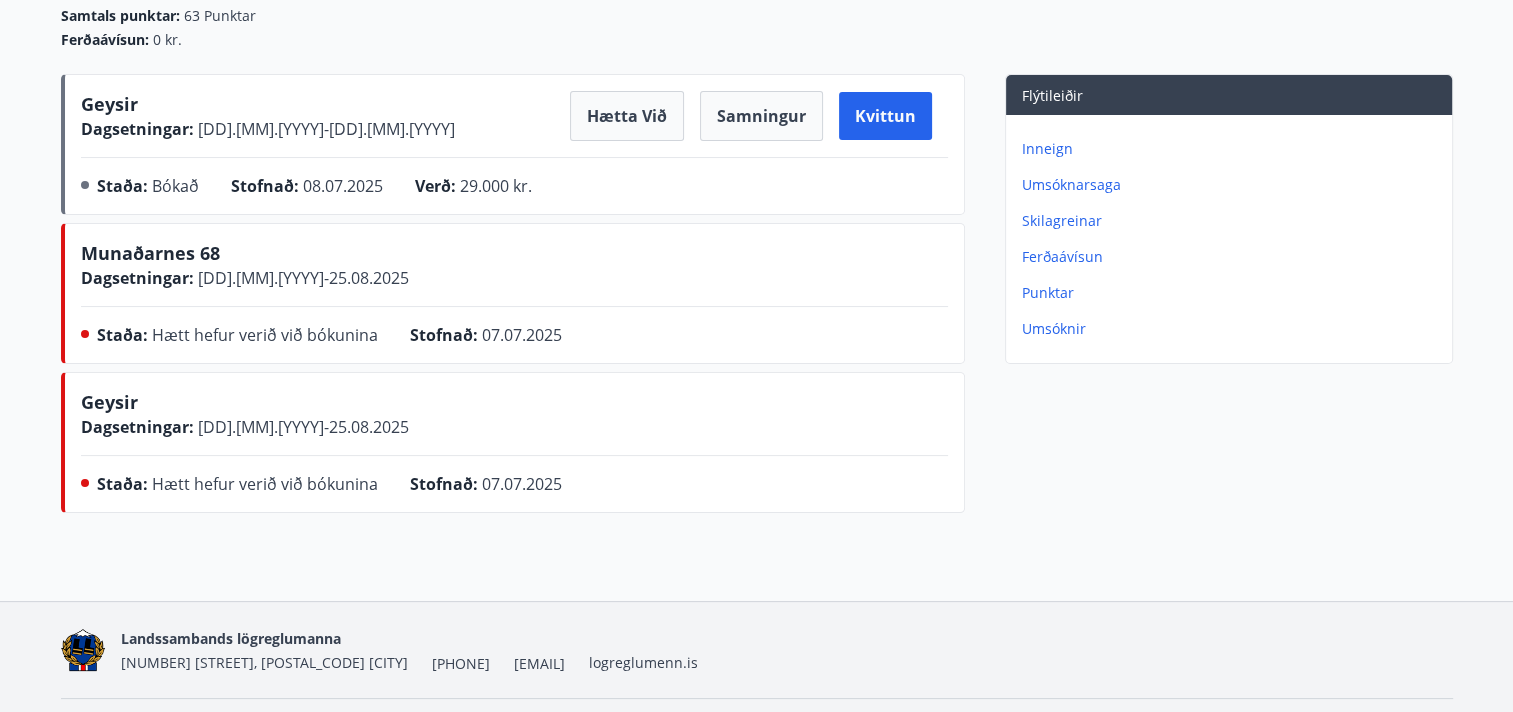 scroll, scrollTop: 278, scrollLeft: 0, axis: vertical 